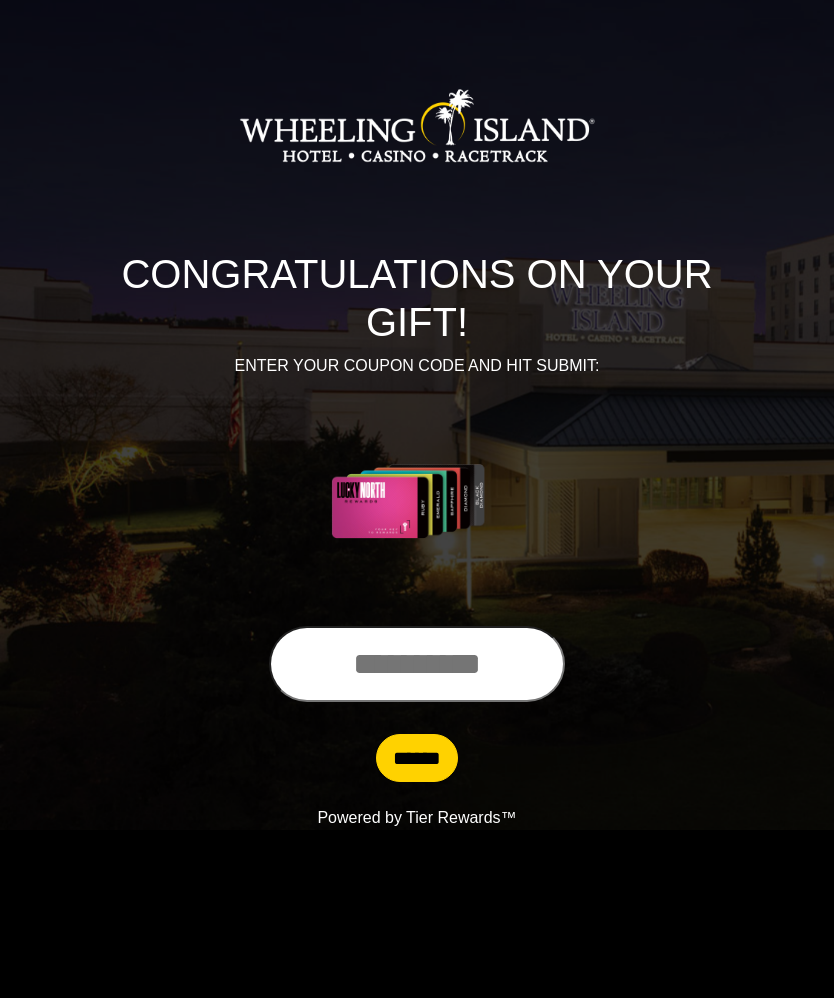 scroll, scrollTop: 0, scrollLeft: 0, axis: both 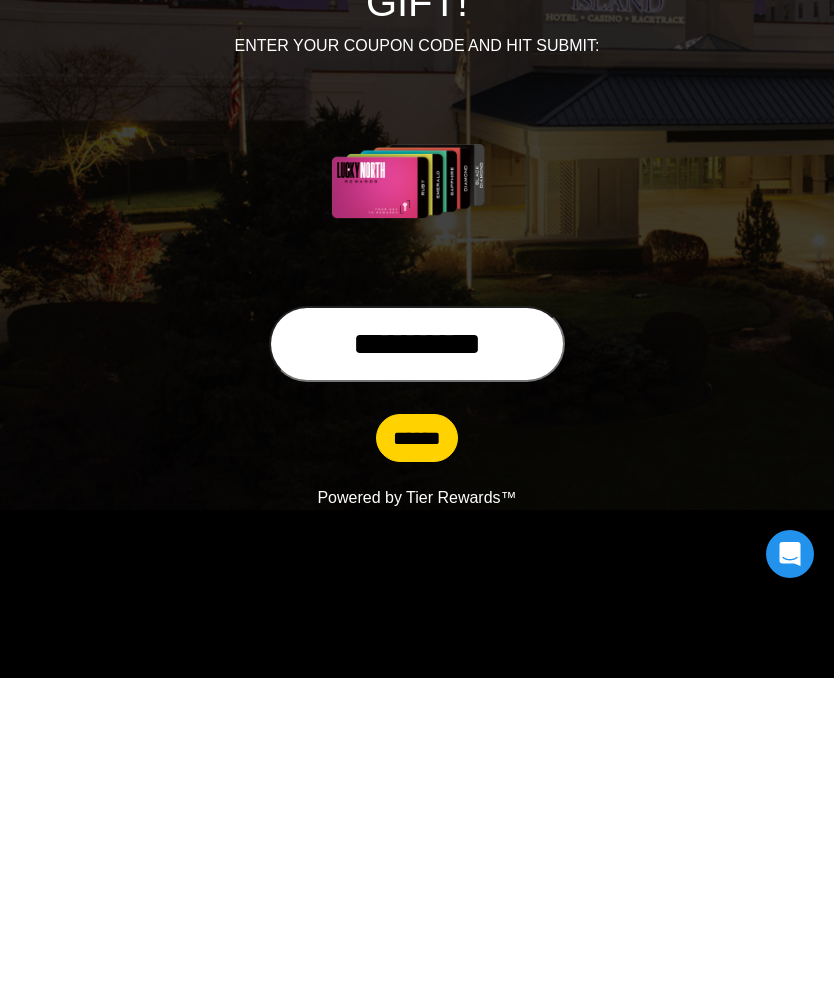 type on "**********" 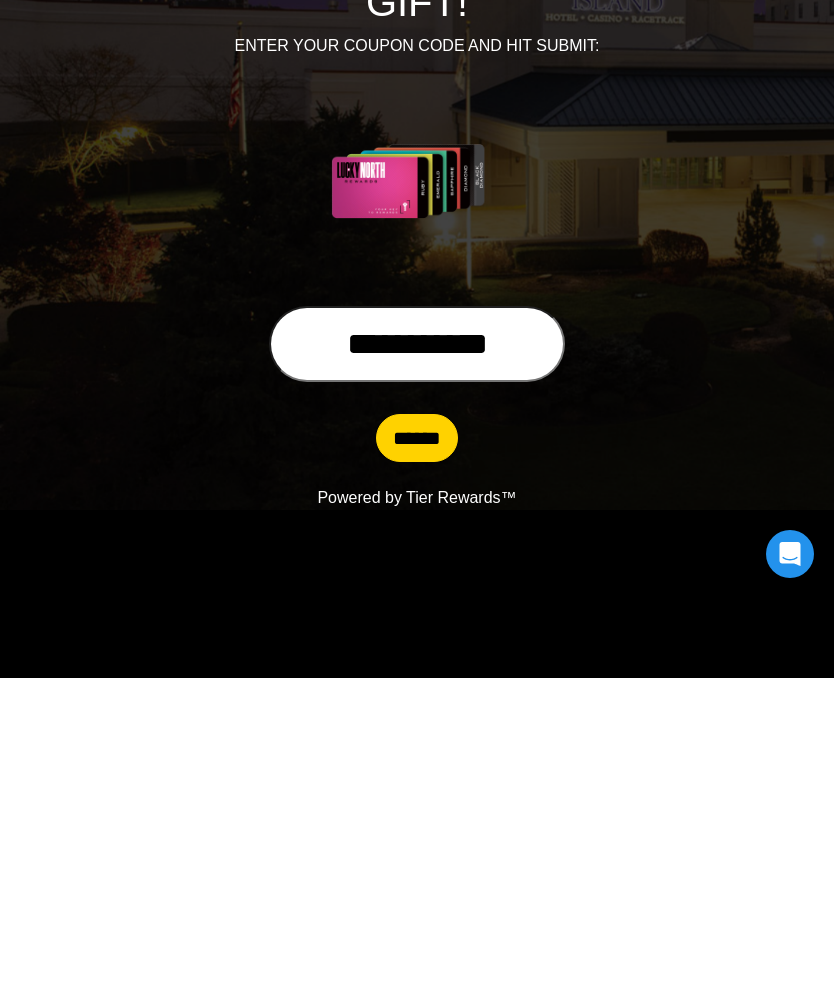 click on "******" at bounding box center (417, 758) 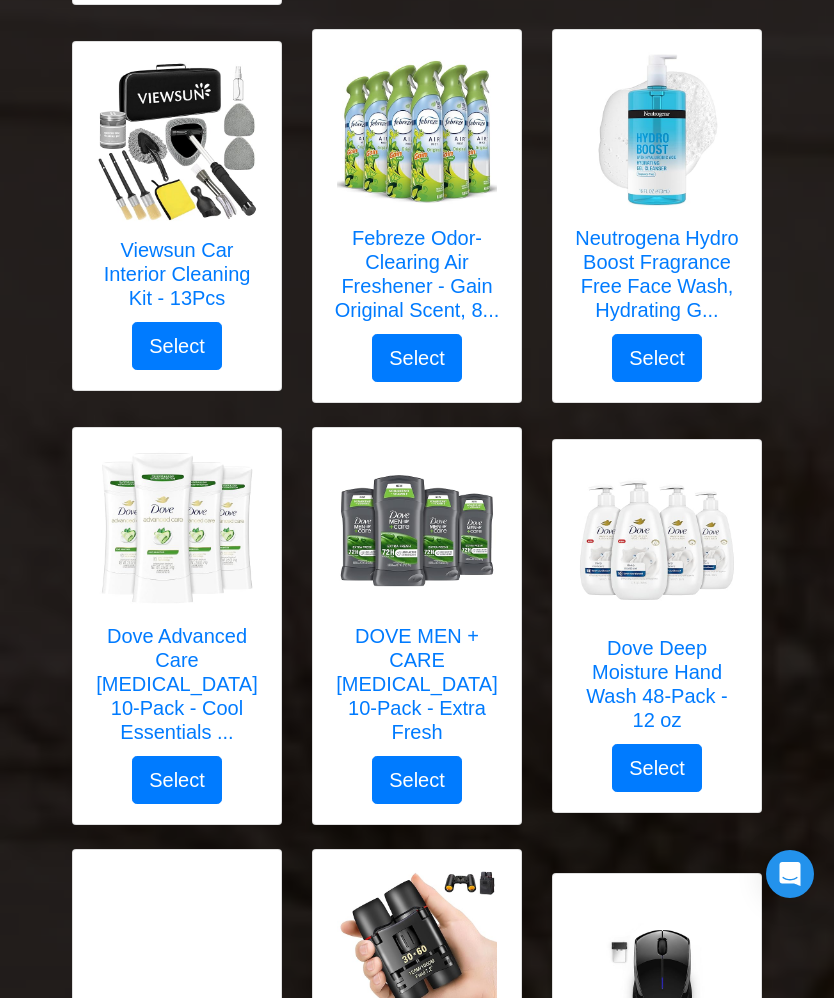 scroll, scrollTop: 3211, scrollLeft: 0, axis: vertical 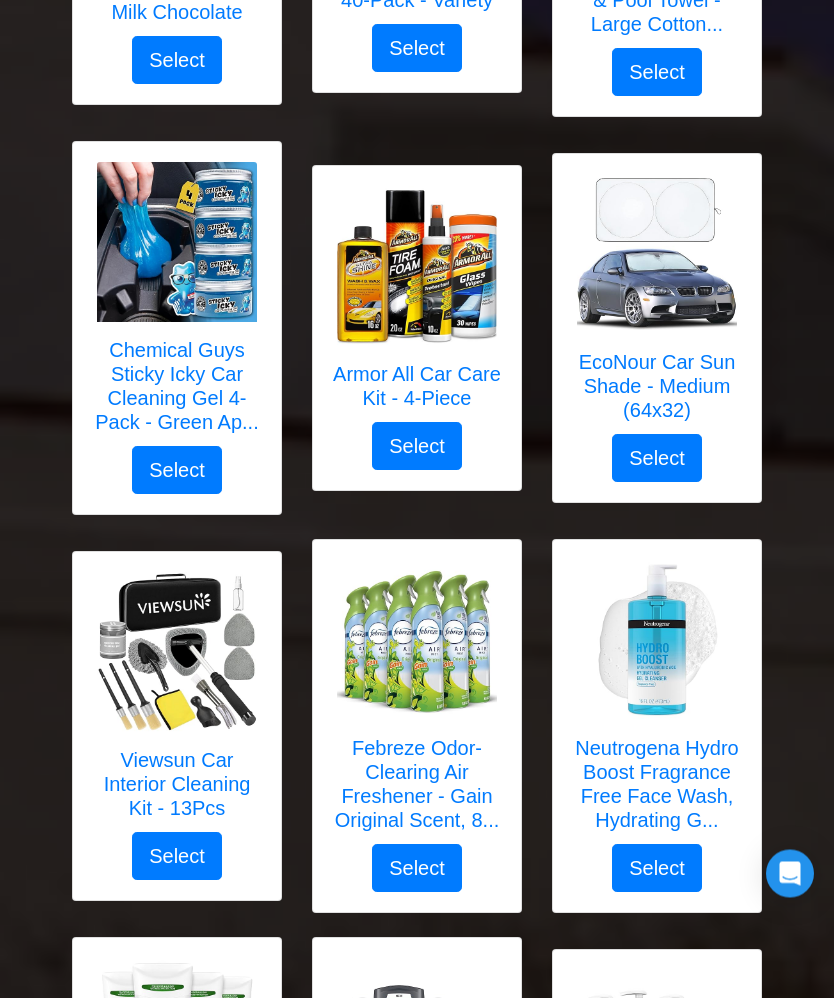 click on "Neutrogena Hydro Boost Fragrance Free Face Wash, Hydrating G..." at bounding box center (657, 785) 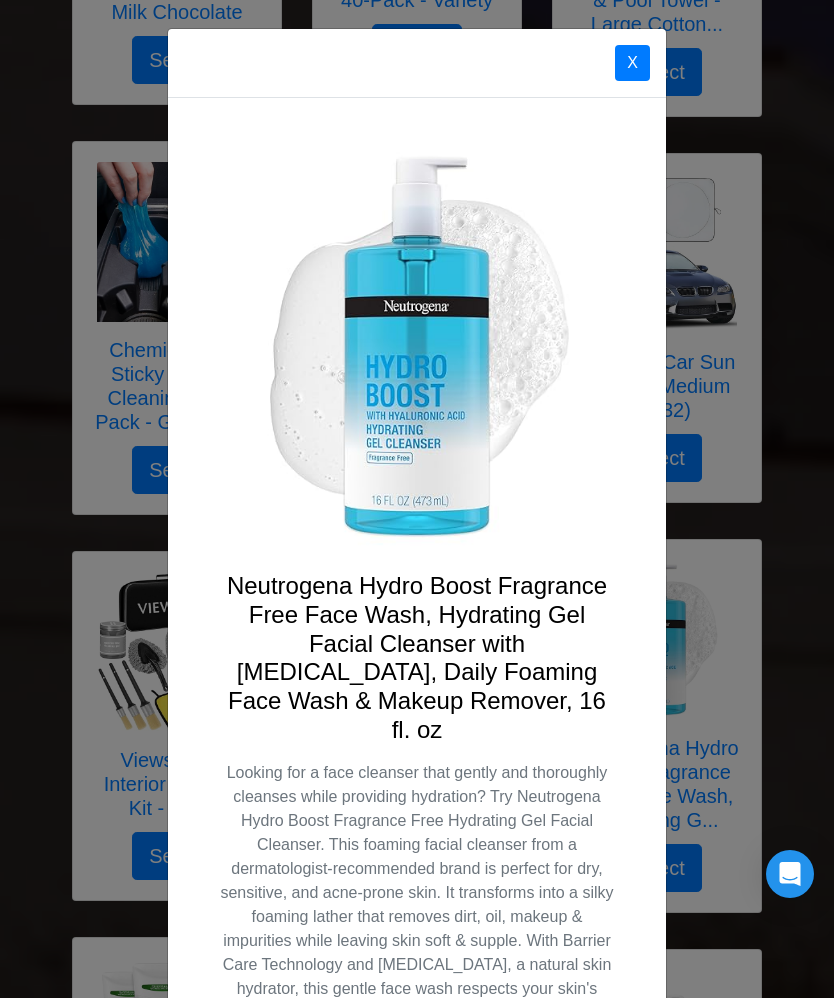 click on "X" at bounding box center [632, 63] 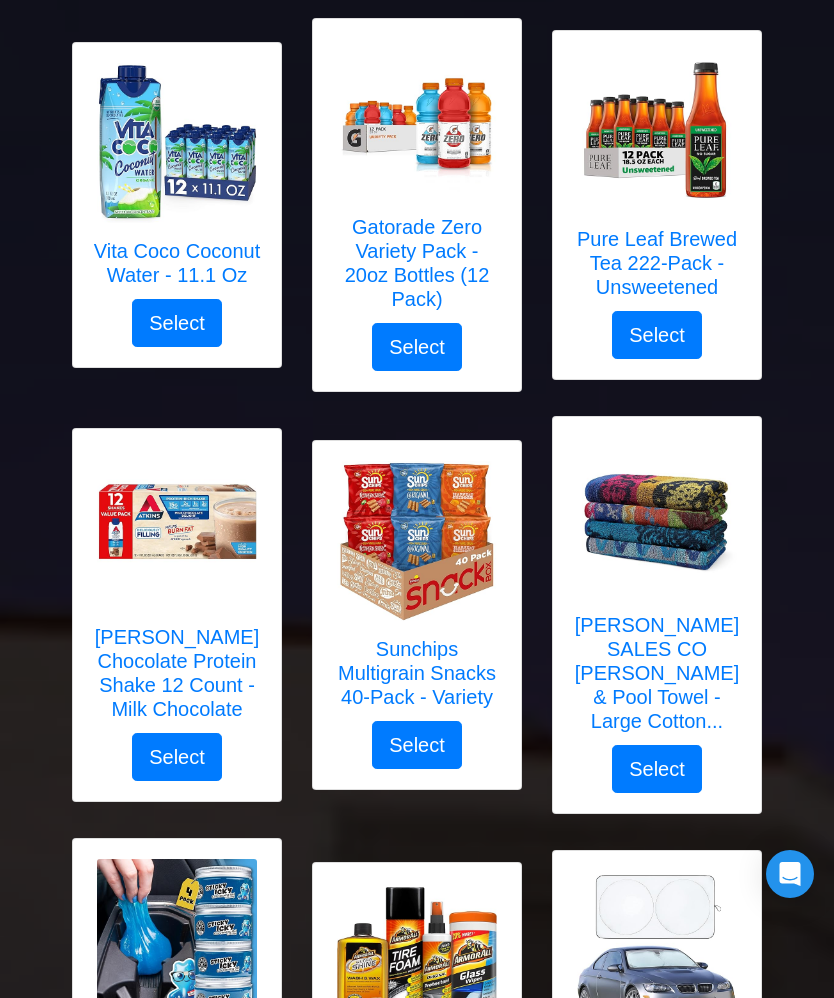 scroll, scrollTop: 1999, scrollLeft: 0, axis: vertical 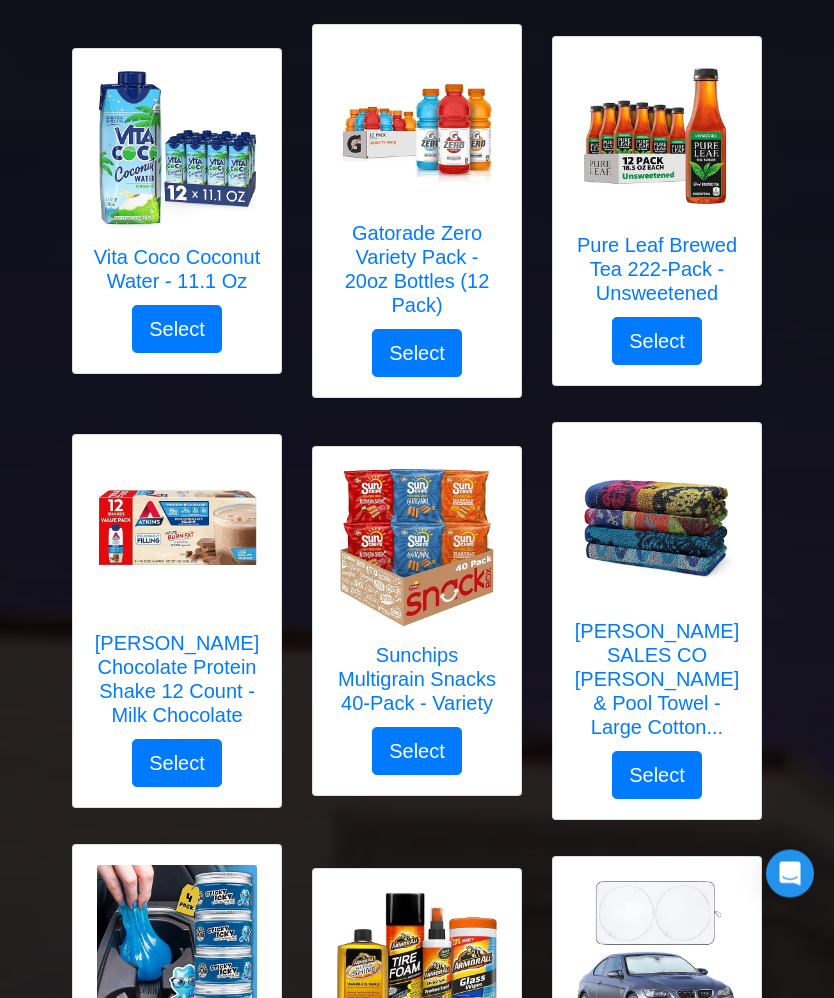 click on "[PERSON_NAME] Chocolate Protein Shake 12 Count - Milk Chocolate" at bounding box center (177, 680) 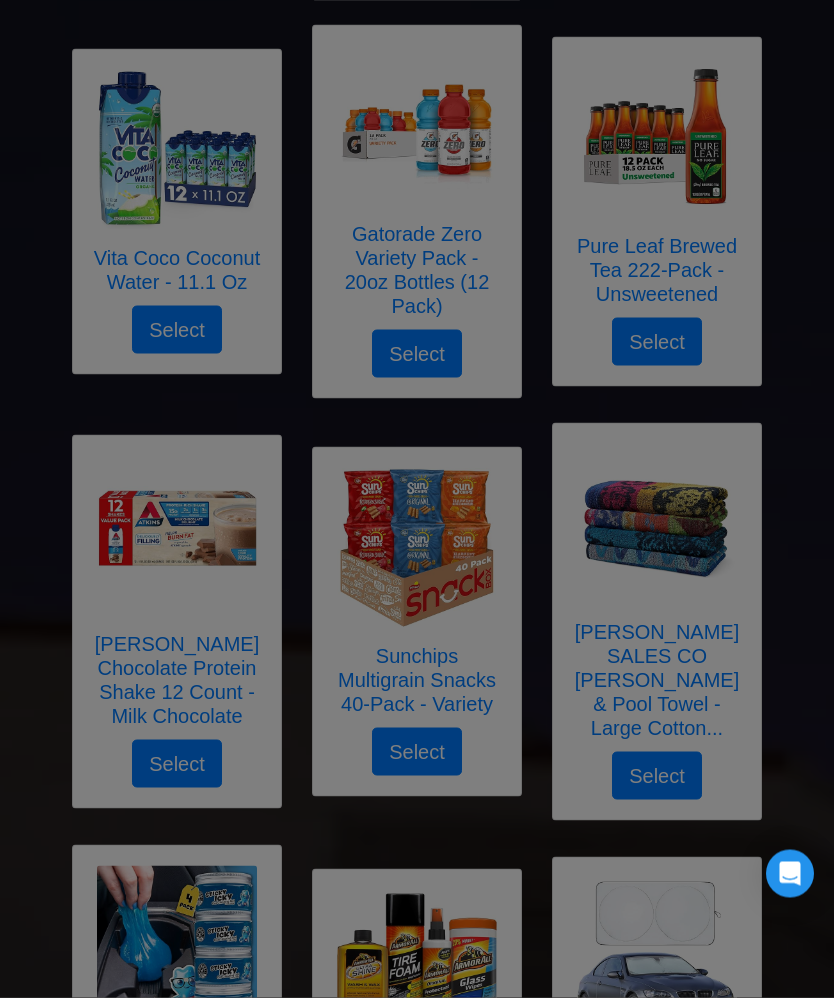 scroll, scrollTop: 2000, scrollLeft: 0, axis: vertical 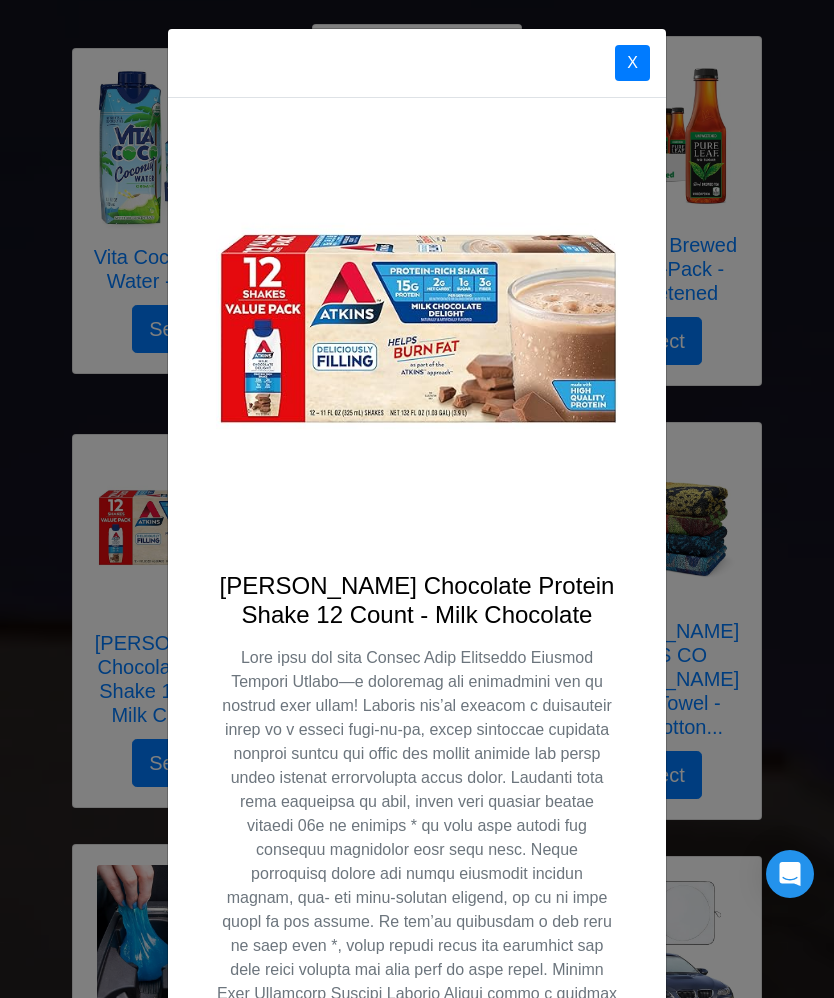click on "X" at bounding box center [632, 63] 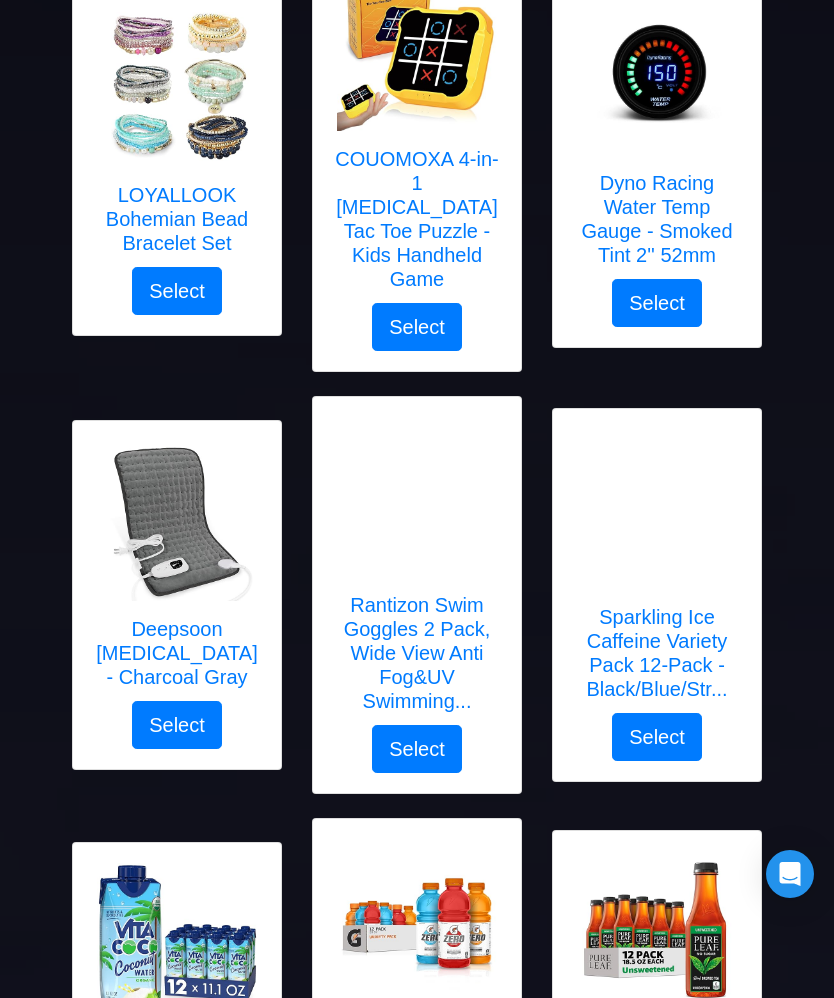 scroll, scrollTop: 1191, scrollLeft: 0, axis: vertical 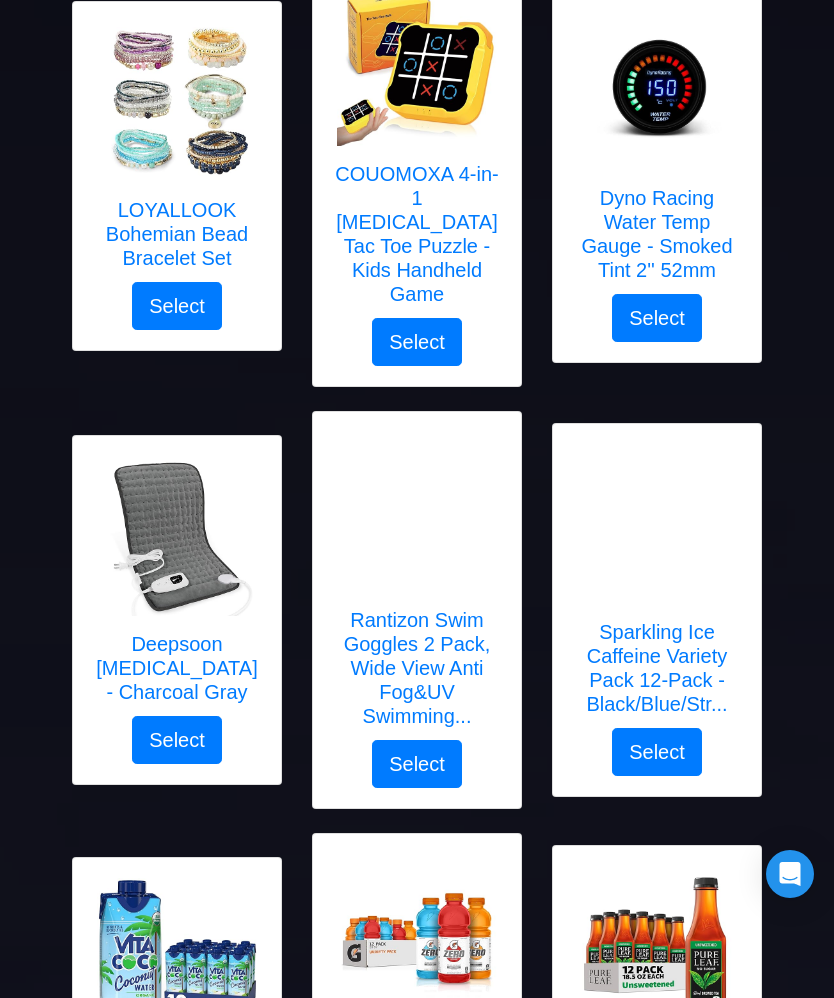 click on "Deepsoon [MEDICAL_DATA] - Charcoal Gray" at bounding box center [177, 668] 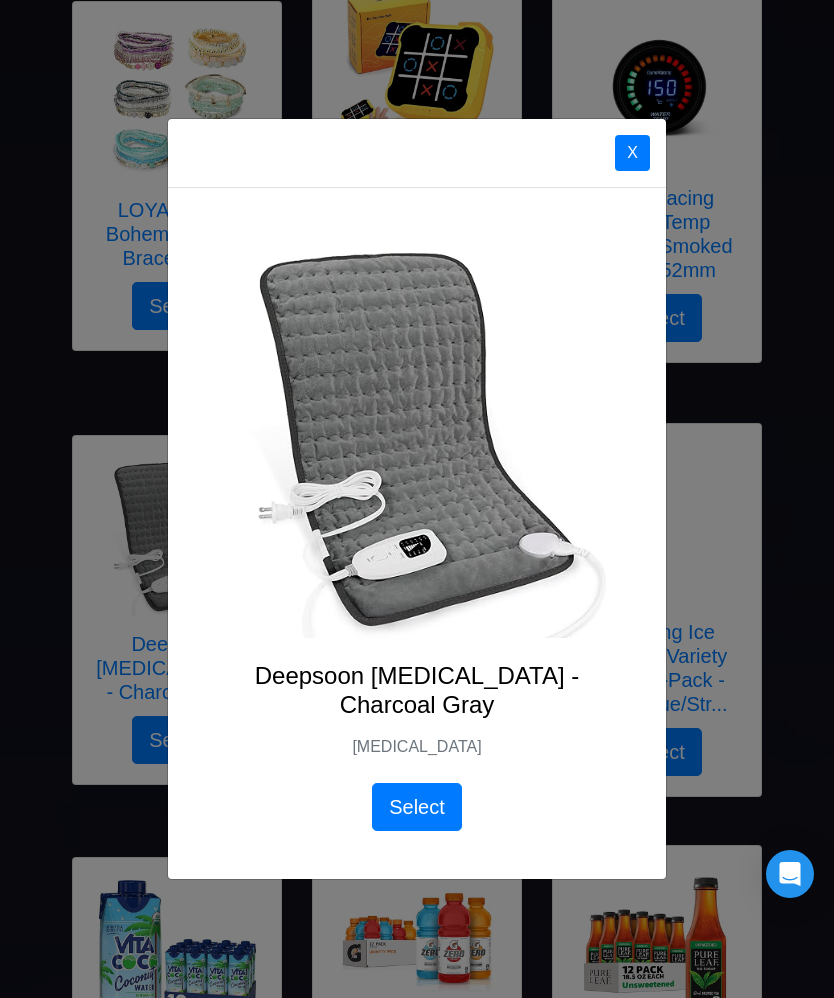 click on "X" at bounding box center [632, 153] 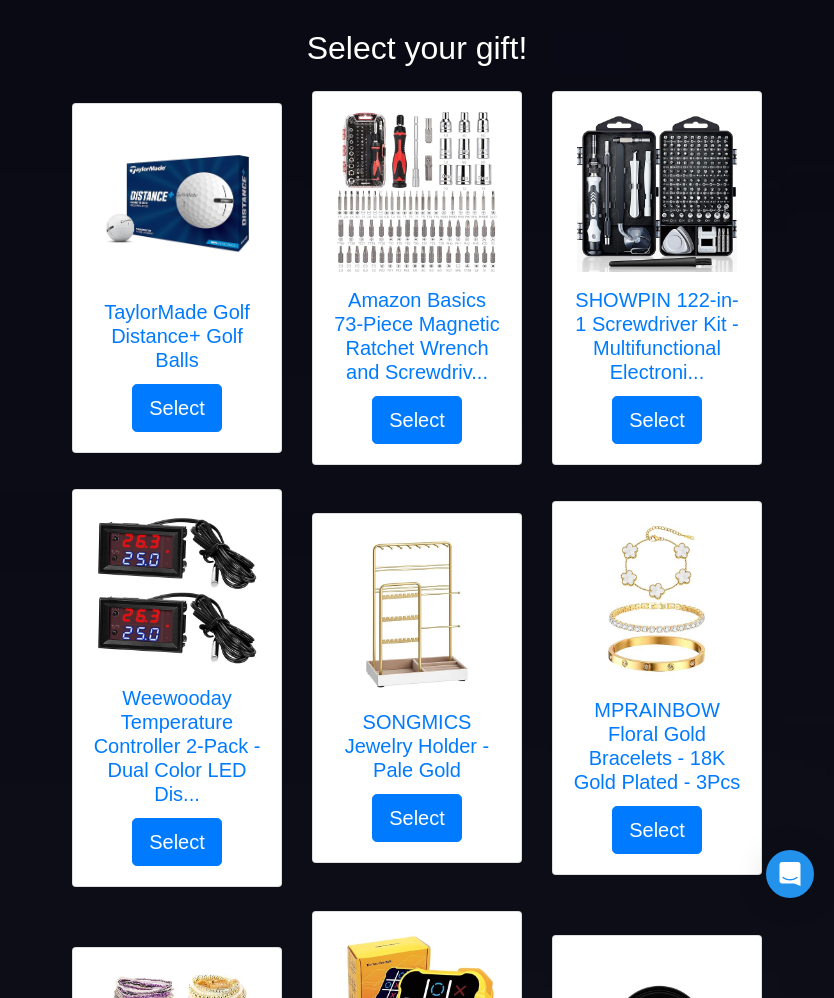 scroll, scrollTop: 240, scrollLeft: 0, axis: vertical 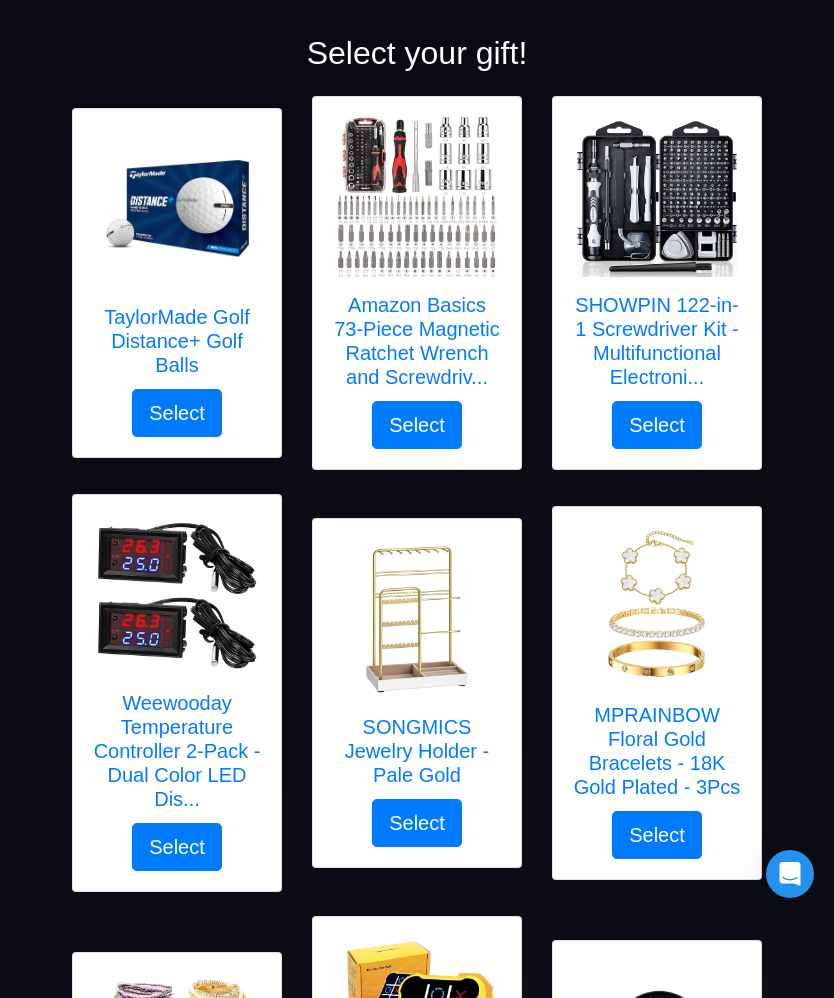 click on "Amazon Basics 73-Piece Magnetic Ratchet Wrench and Screwdriv..." at bounding box center (417, 341) 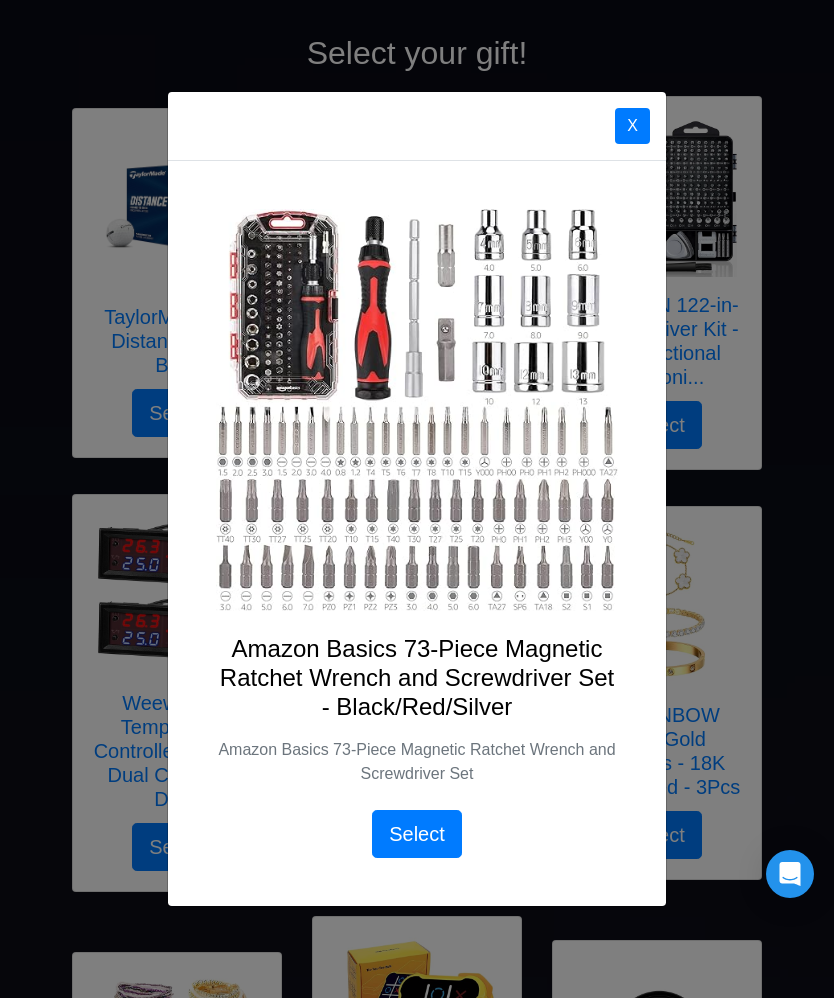 click on "X" at bounding box center [632, 126] 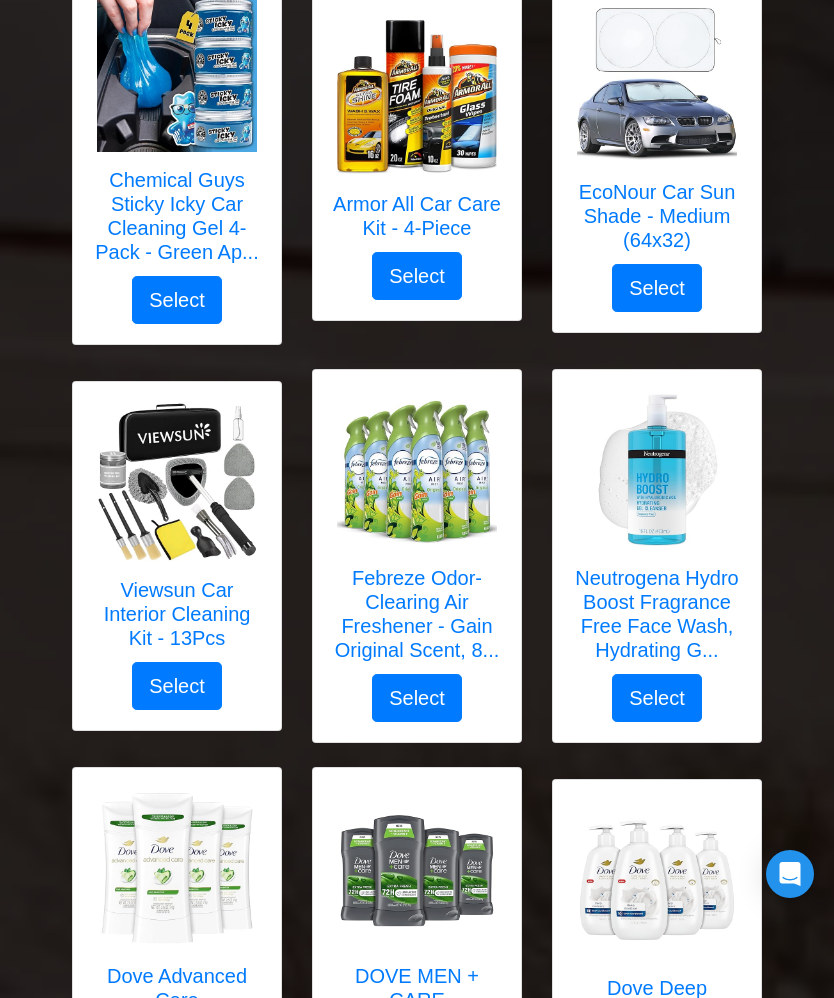 scroll, scrollTop: 2882, scrollLeft: 0, axis: vertical 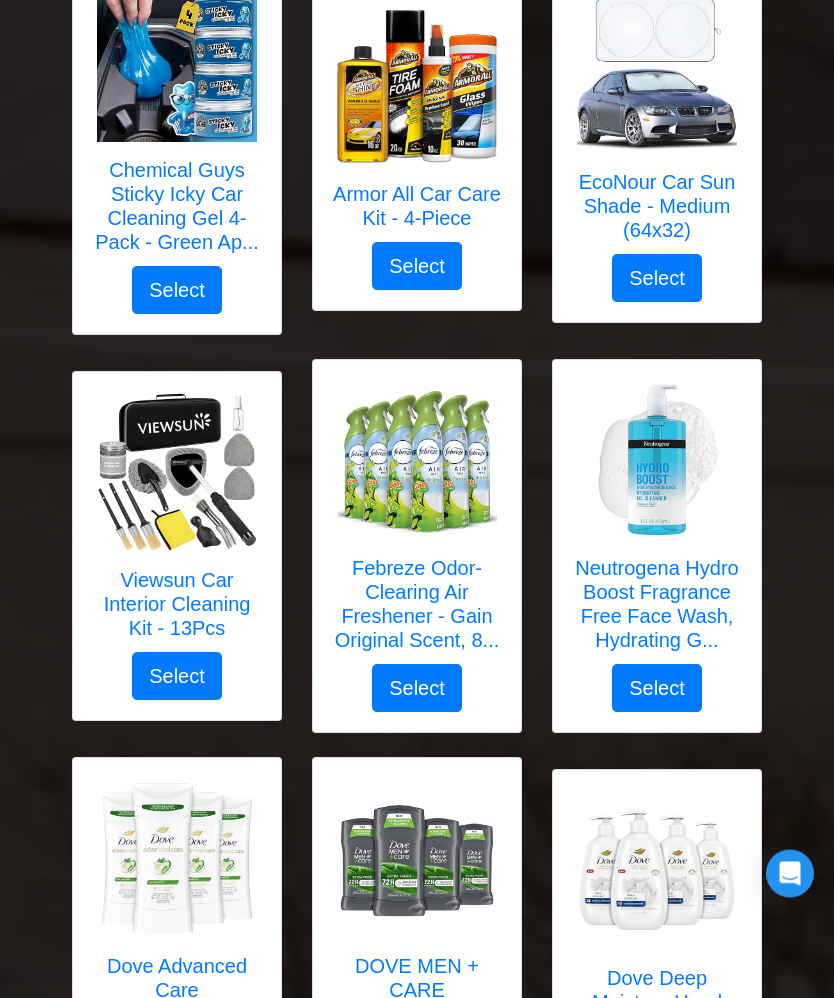click on "Febreze Odor-Clearing Air Freshener - Gain Original Scent, 8..." at bounding box center [417, 523] 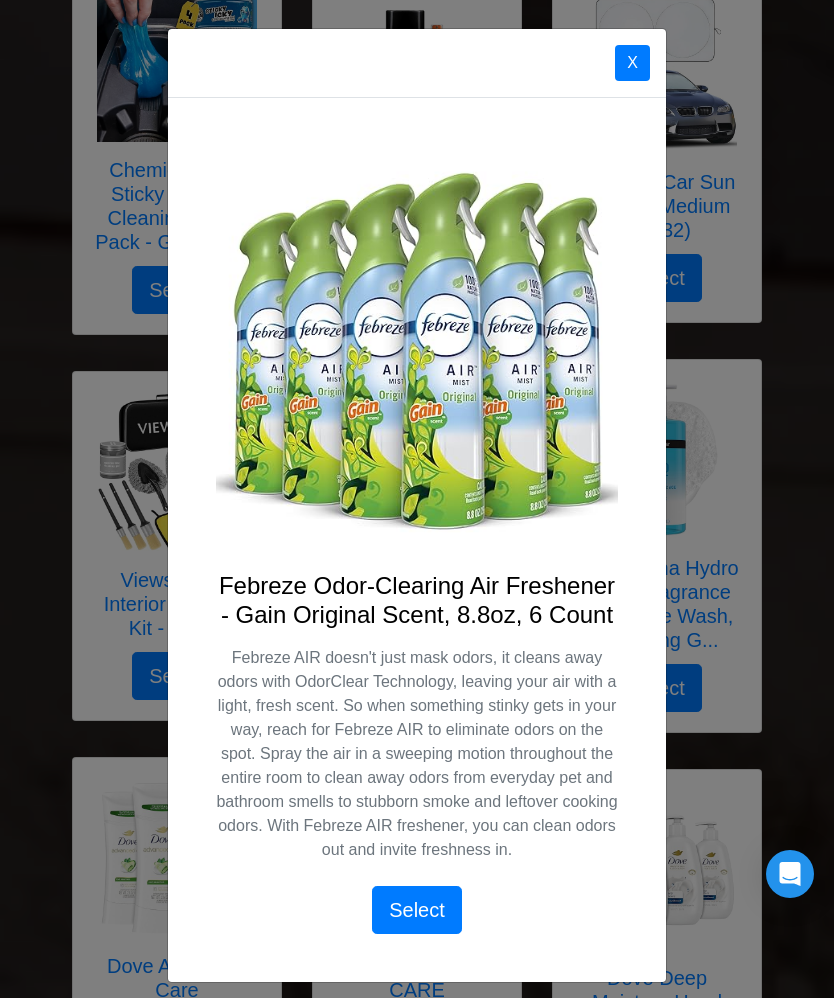 click on "X" at bounding box center [632, 63] 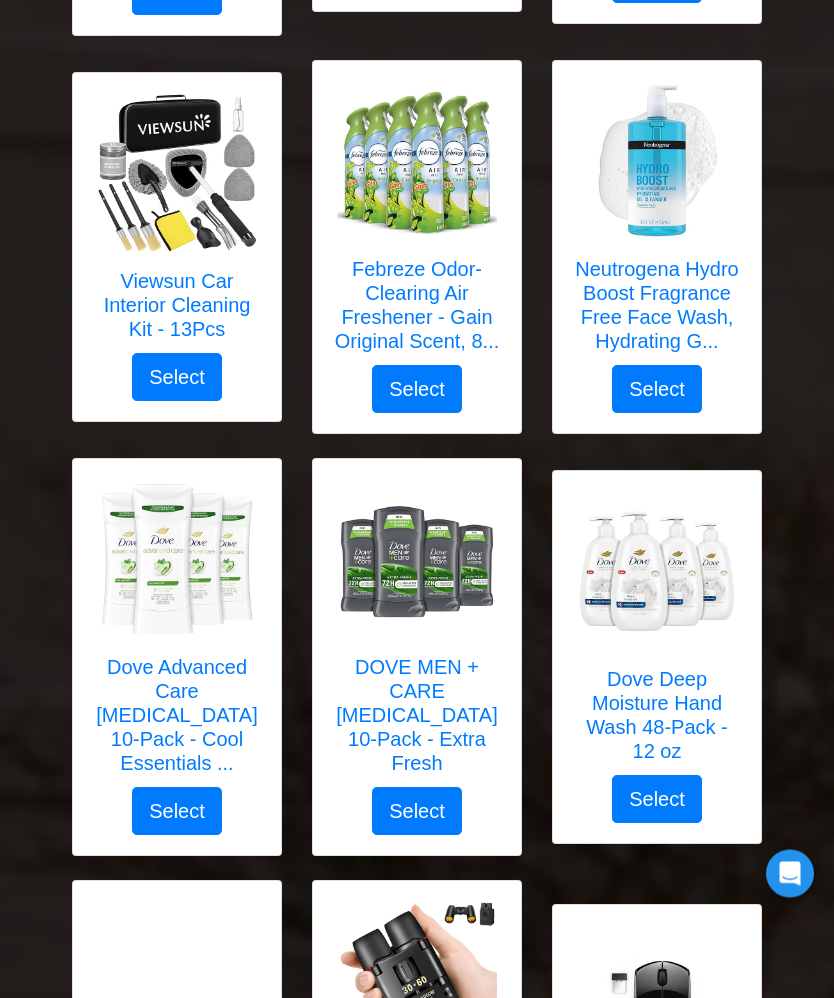 scroll, scrollTop: 3187, scrollLeft: 0, axis: vertical 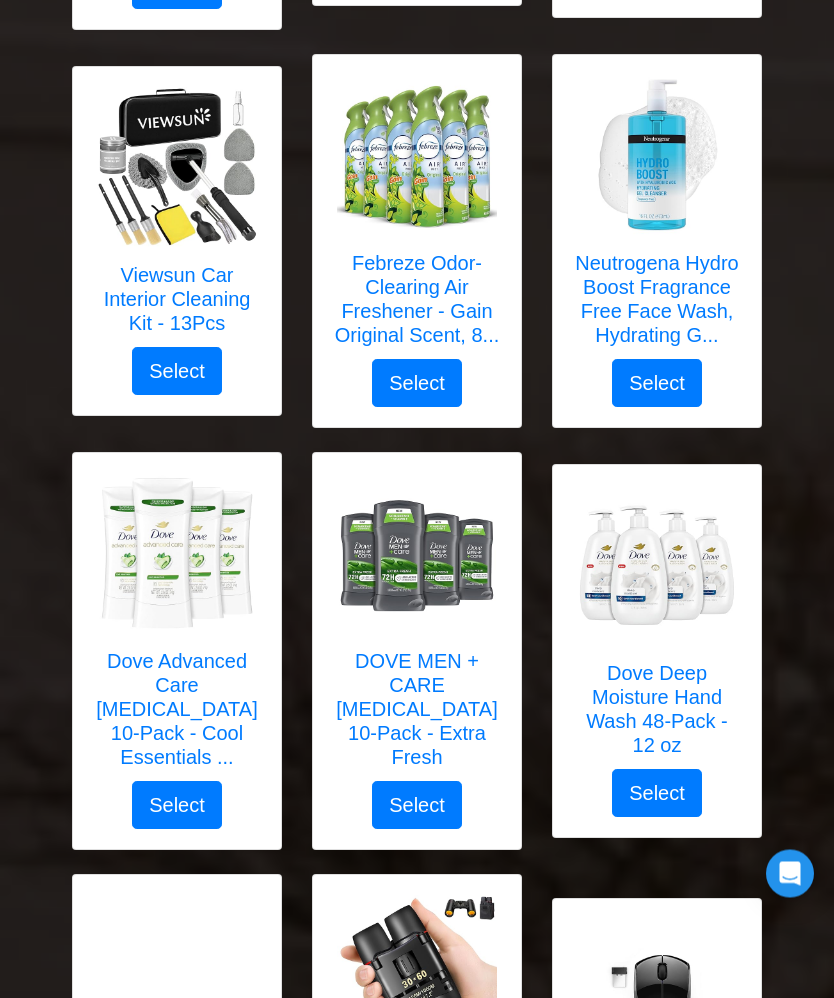 click on "Dove Deep Moisture Hand Wash 48-Pack - 12 oz" at bounding box center [657, 710] 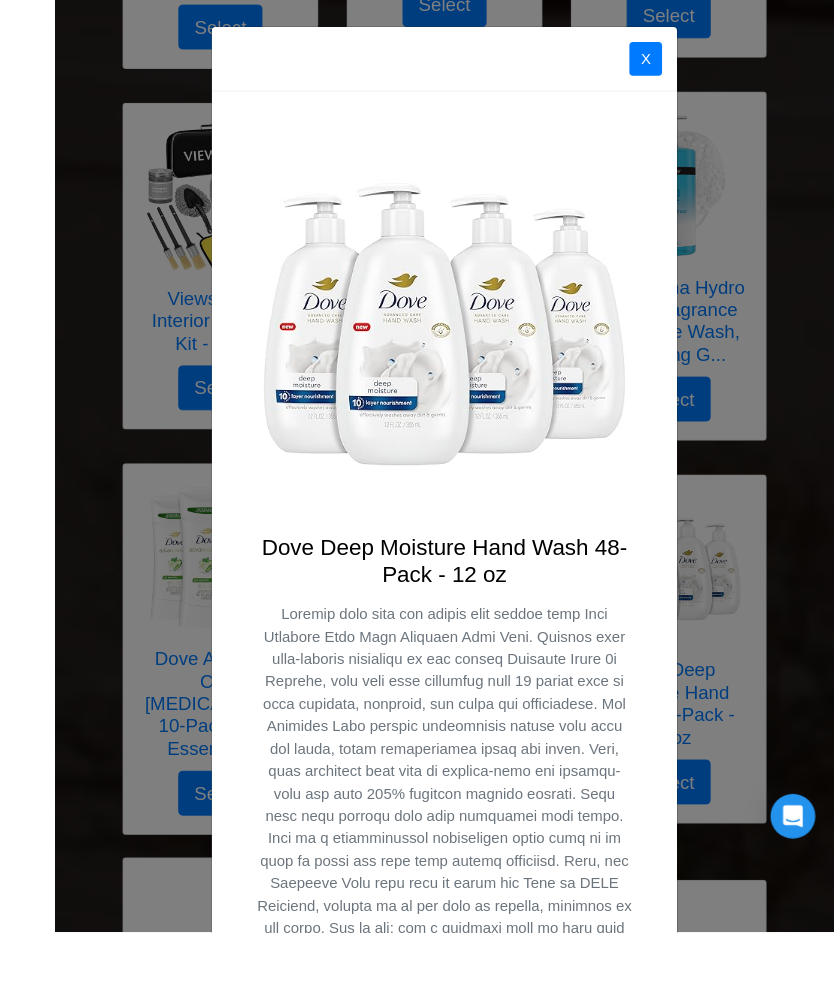 scroll, scrollTop: 3222, scrollLeft: 0, axis: vertical 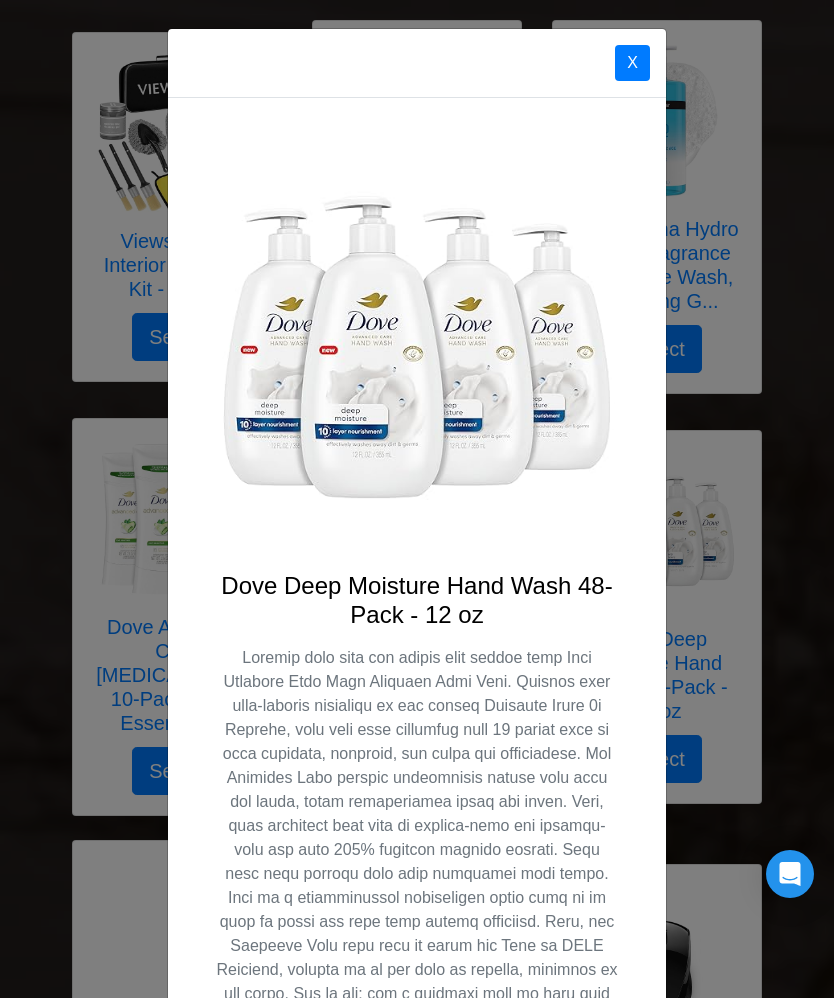 click on "X" at bounding box center [632, 63] 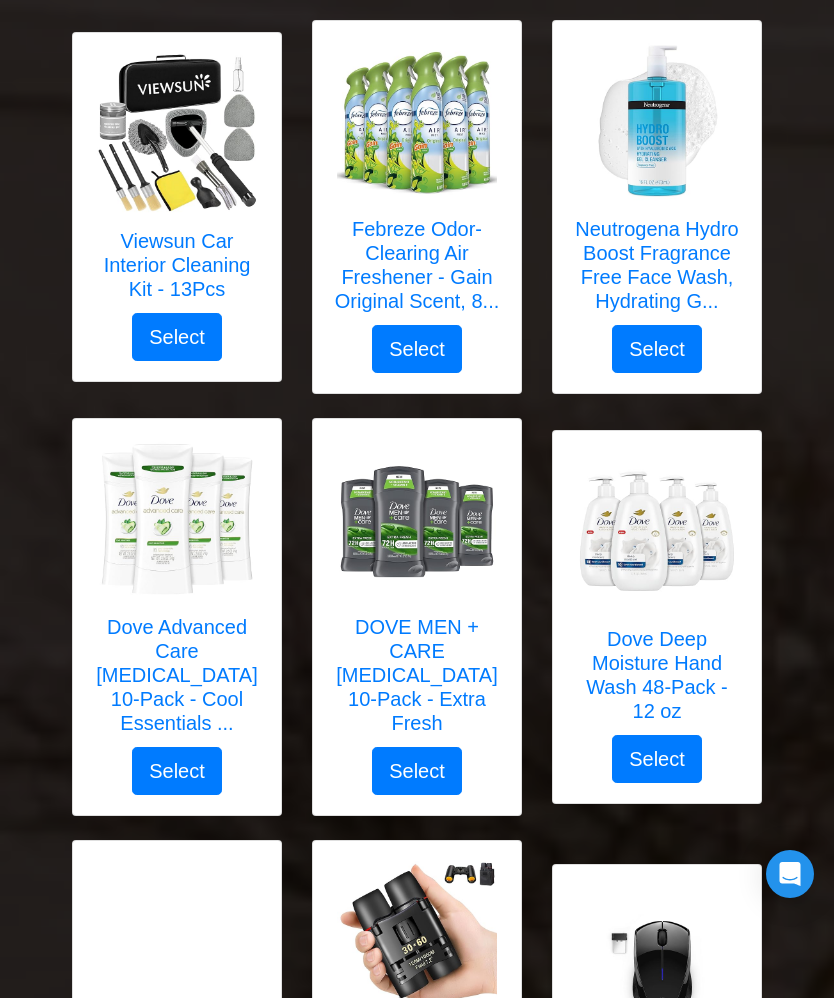 click on "Dove Advanced Care [MEDICAL_DATA] 10-Pack - Cool Essentials ..." at bounding box center (177, 675) 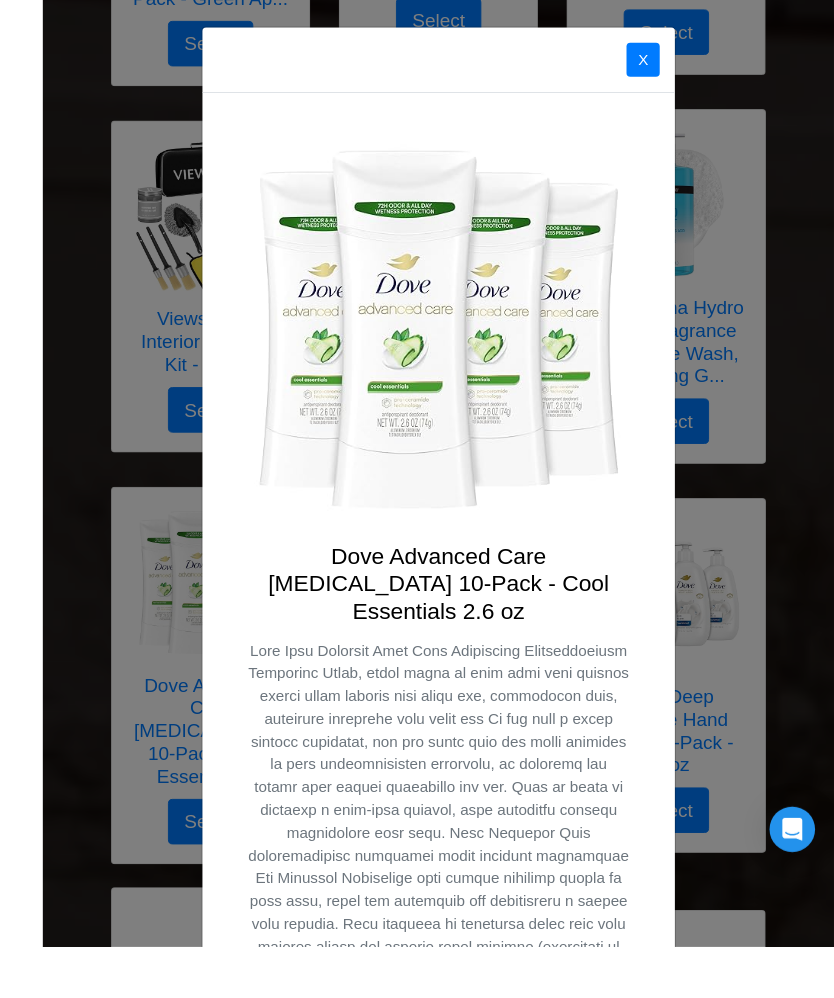 scroll, scrollTop: 3219, scrollLeft: 0, axis: vertical 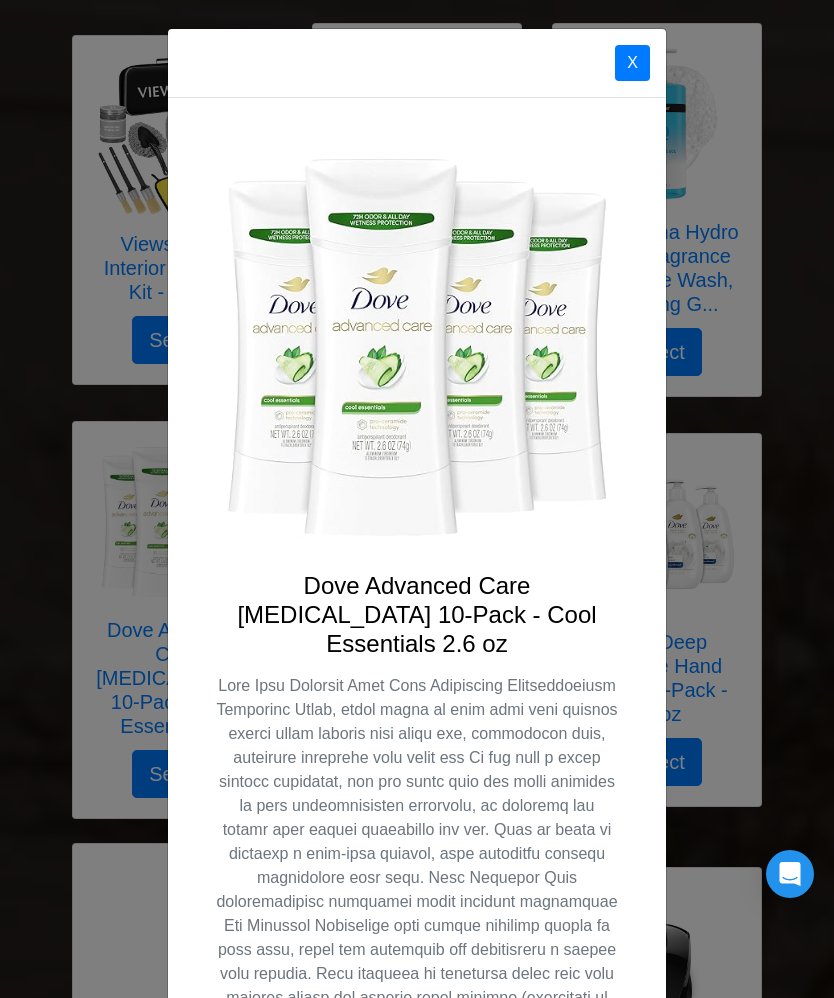 click on "X" at bounding box center [632, 63] 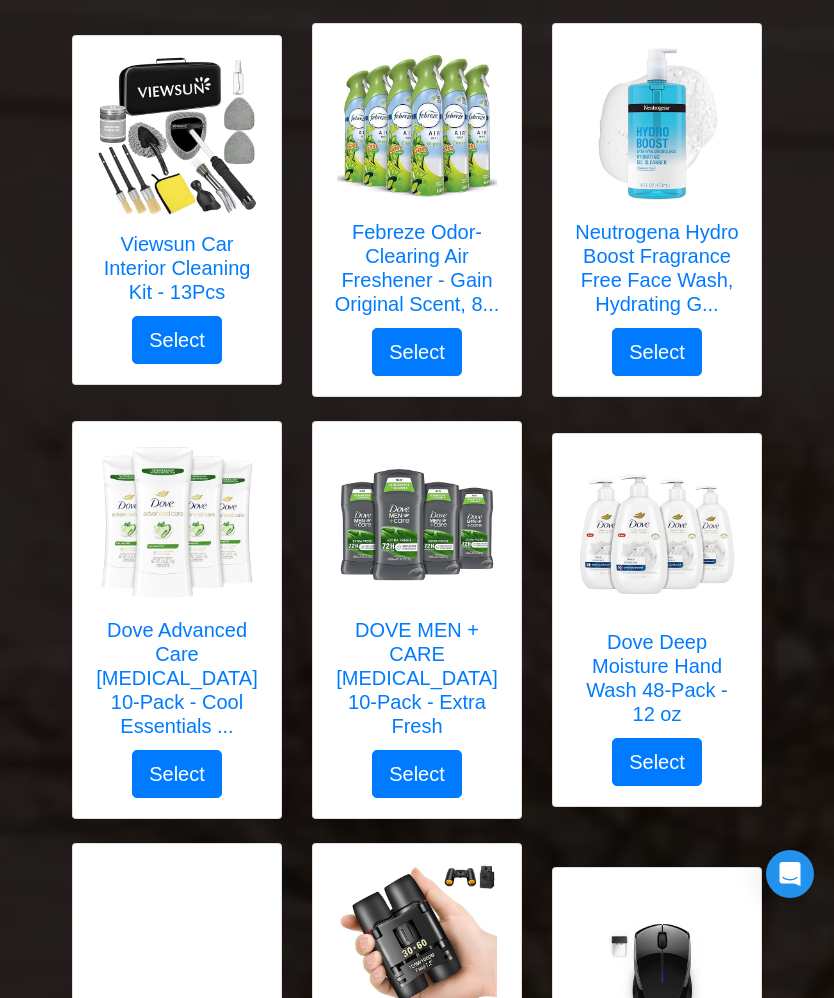 click on "Dove Deep Moisture Hand Wash 48-Pack - 12 oz" at bounding box center [657, 678] 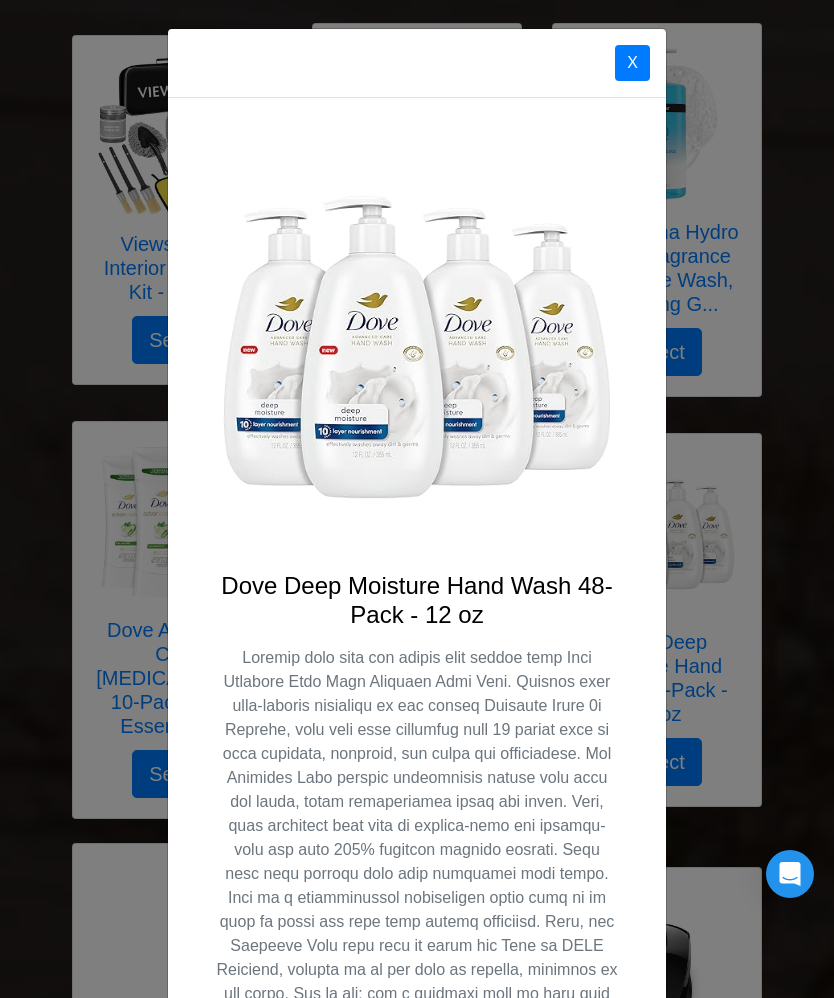 click on "X" at bounding box center [632, 63] 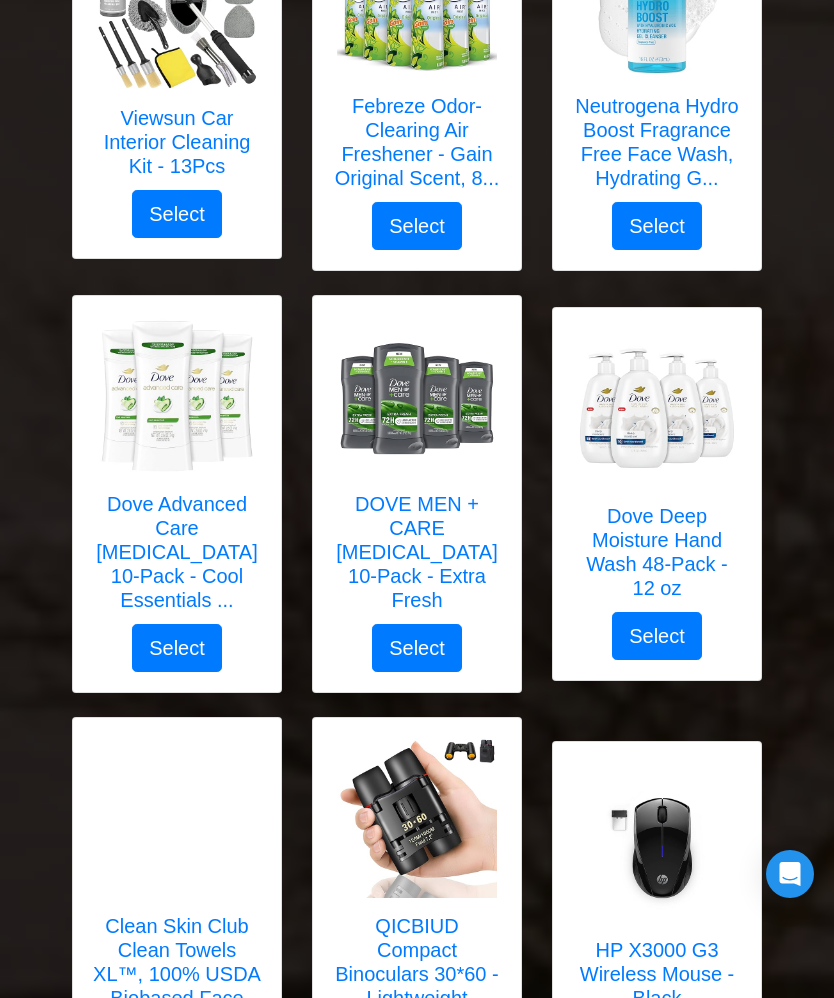 scroll, scrollTop: 3347, scrollLeft: 0, axis: vertical 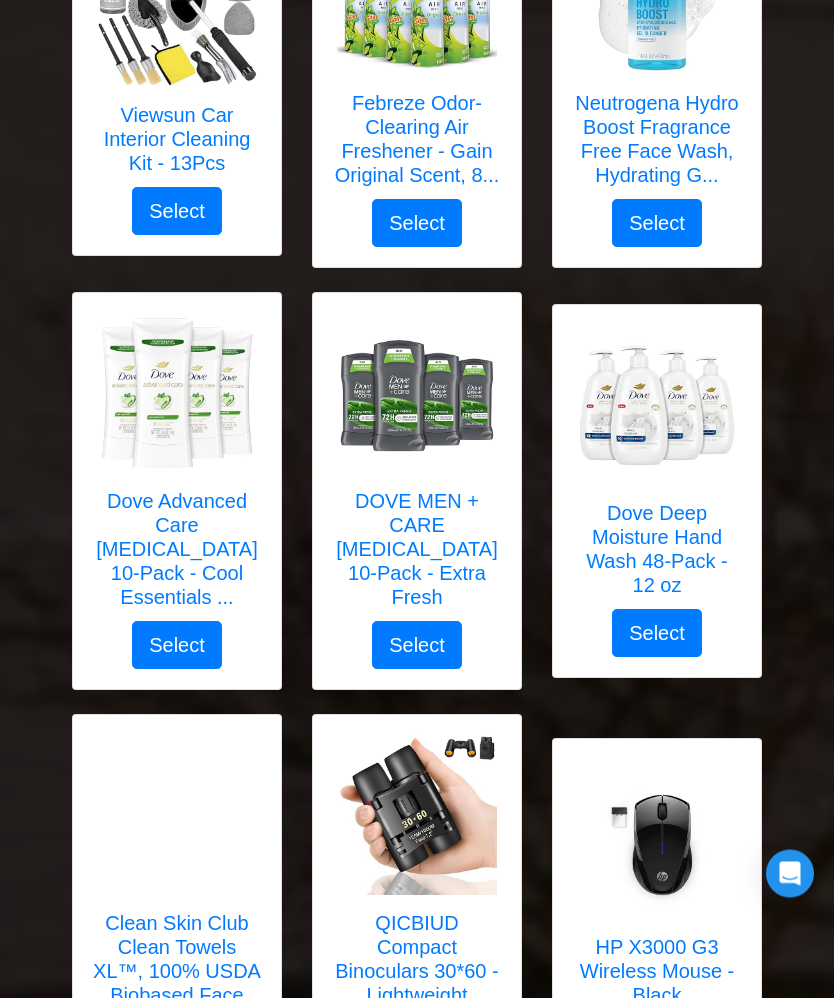 click on "Dove Advanced Care [MEDICAL_DATA] 10-Pack - Cool Essentials ..." at bounding box center [177, 550] 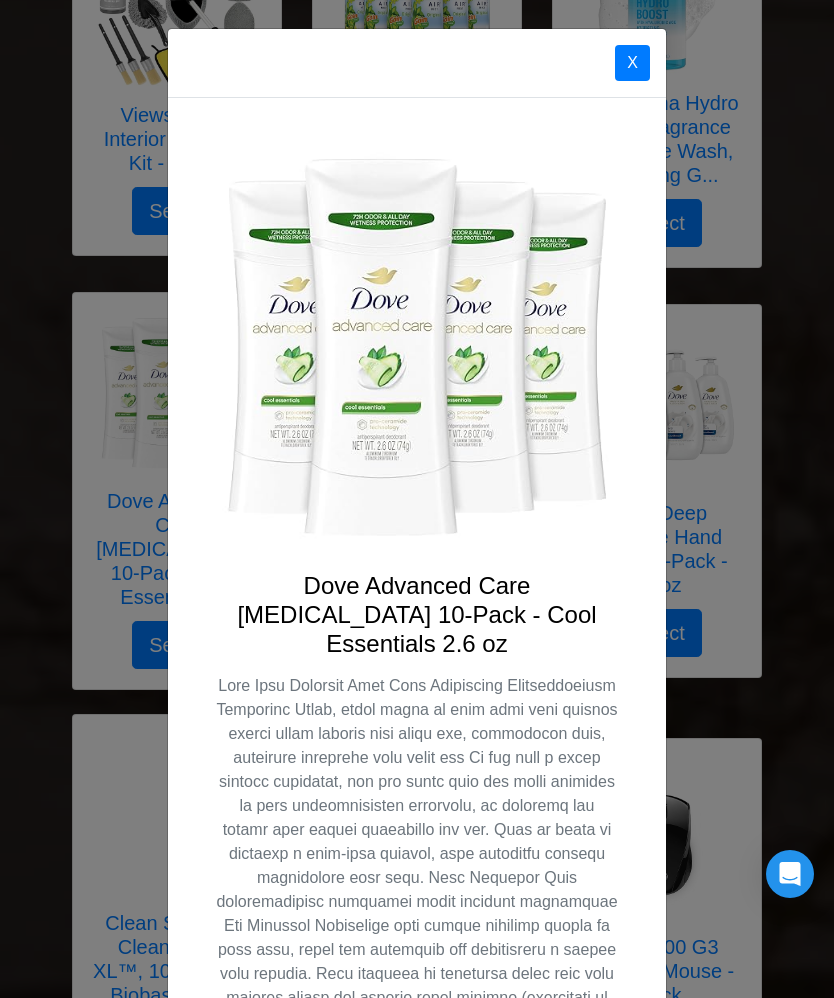 click on "X" at bounding box center (632, 63) 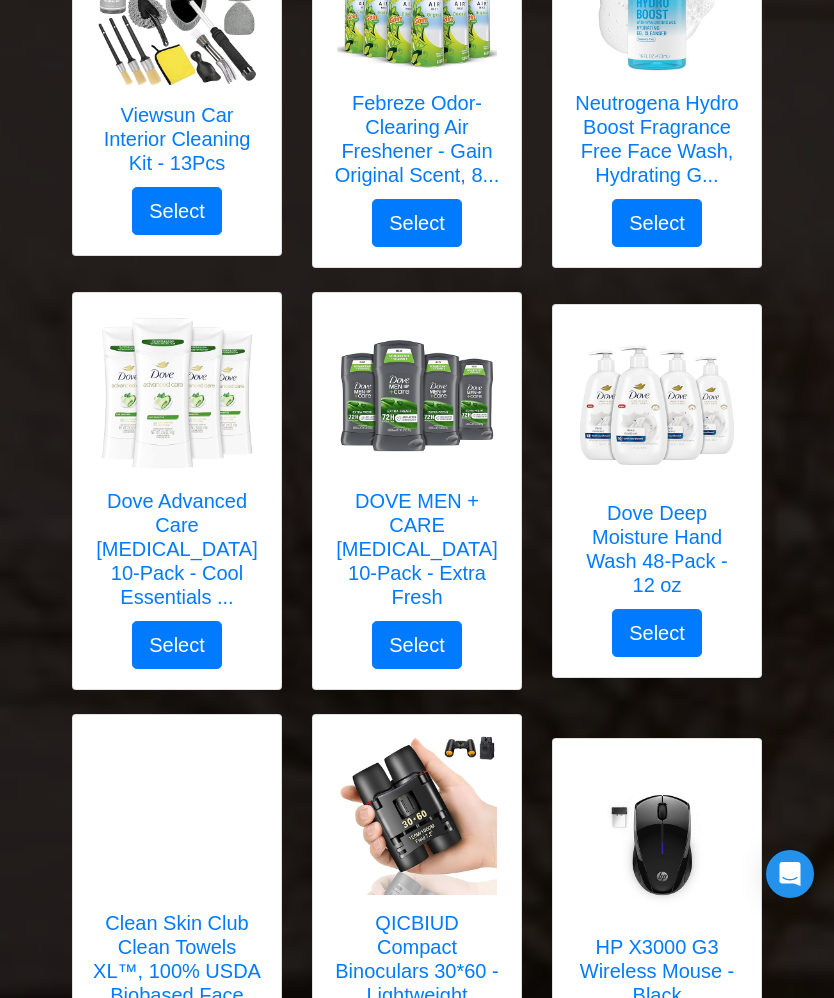 click at bounding box center (417, 393) 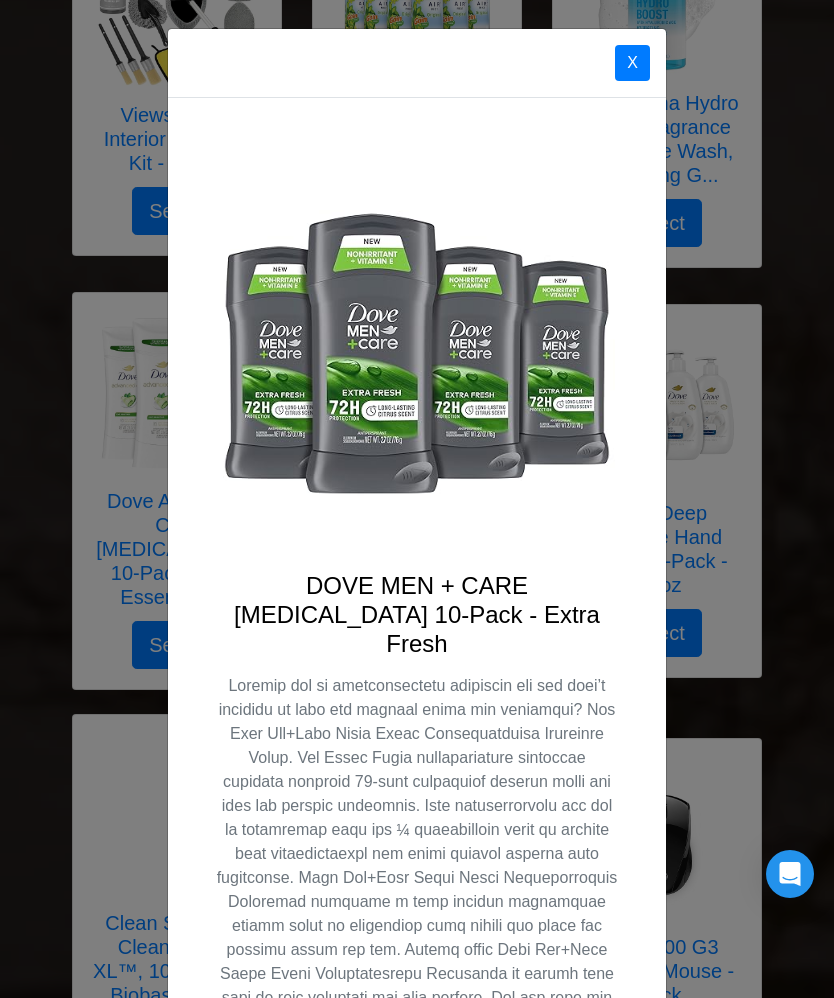 click on "X" at bounding box center (632, 63) 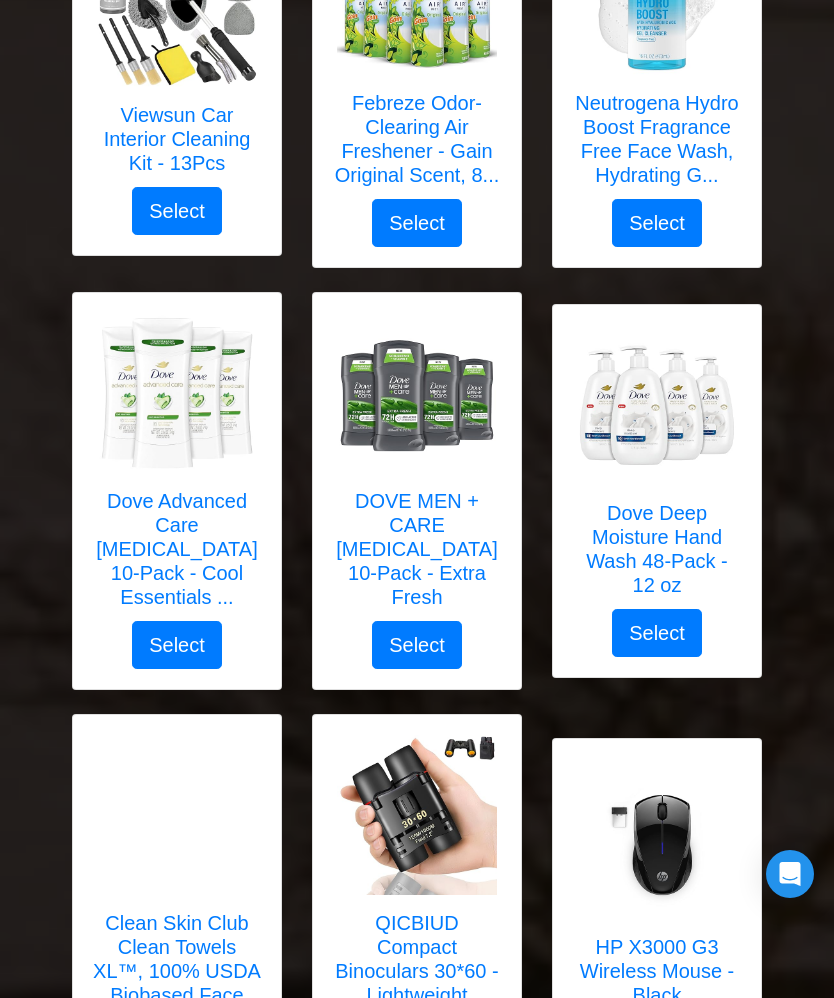 click on "Select" at bounding box center [657, 633] 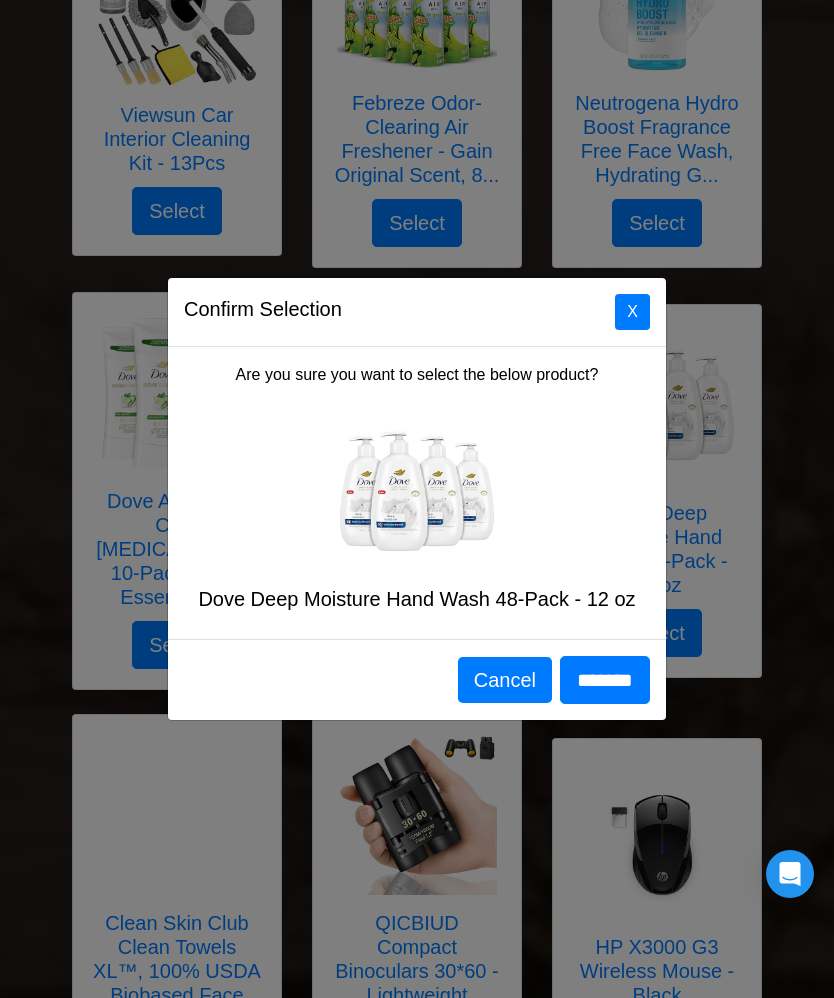 click on "X" at bounding box center (632, 312) 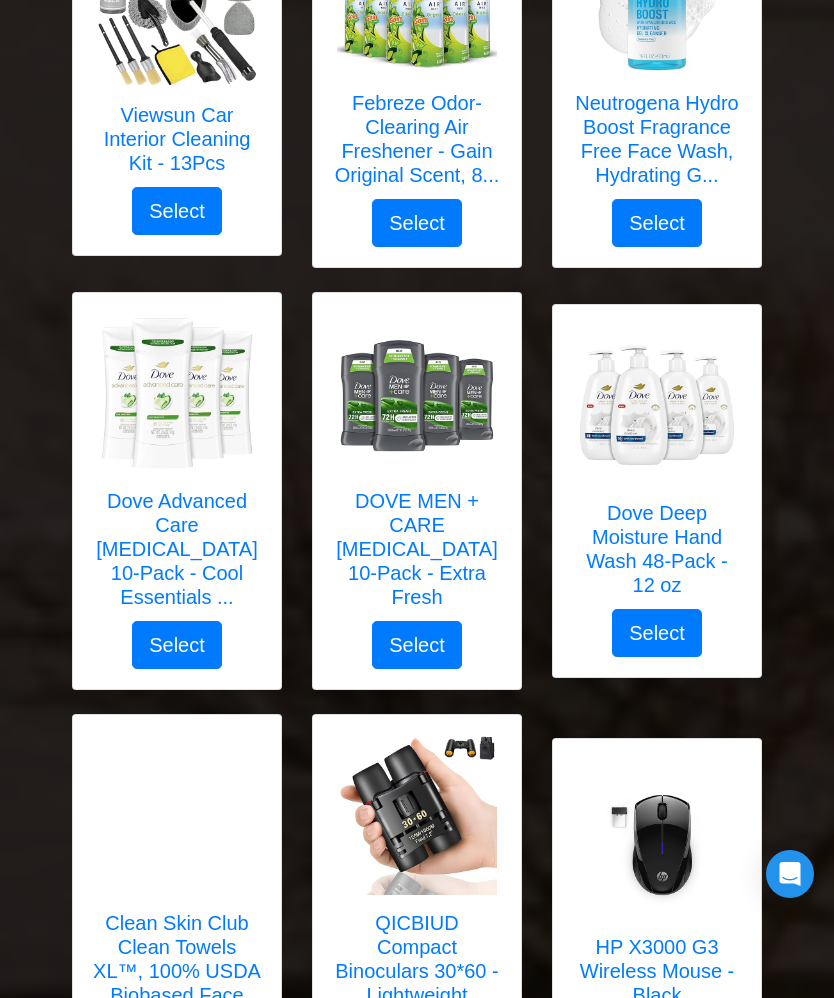 click on "Dove Deep Moisture Hand Wash 48-Pack - 12 oz" at bounding box center (657, 549) 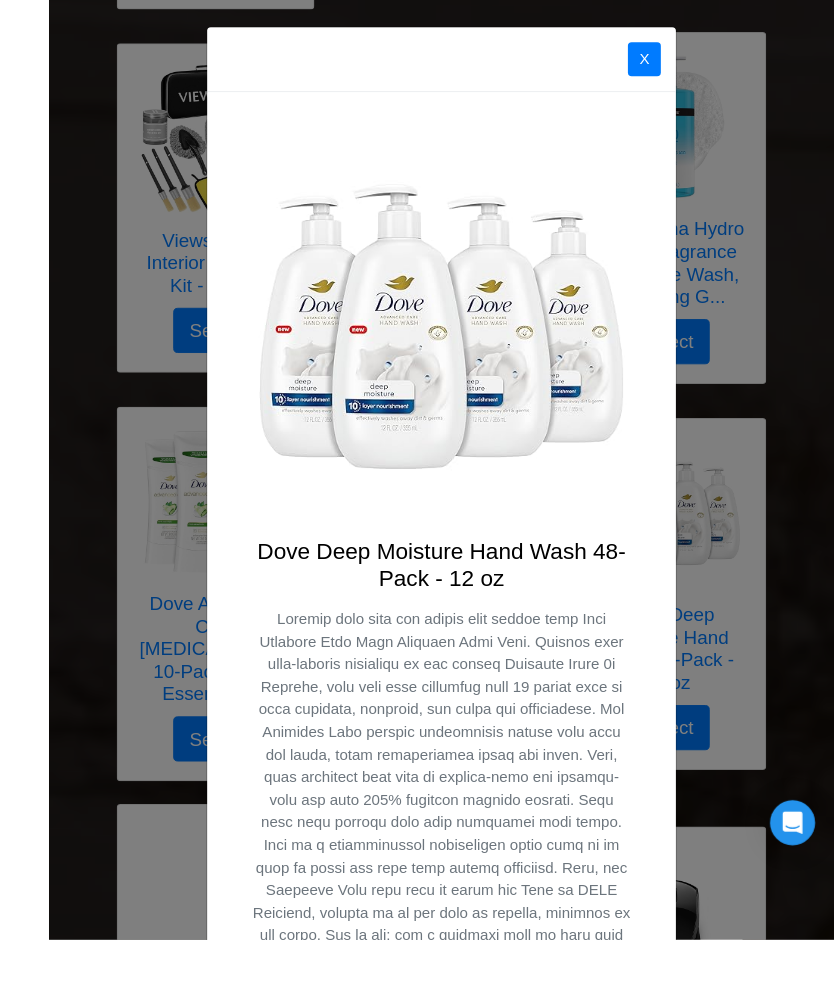 scroll, scrollTop: 3291, scrollLeft: 0, axis: vertical 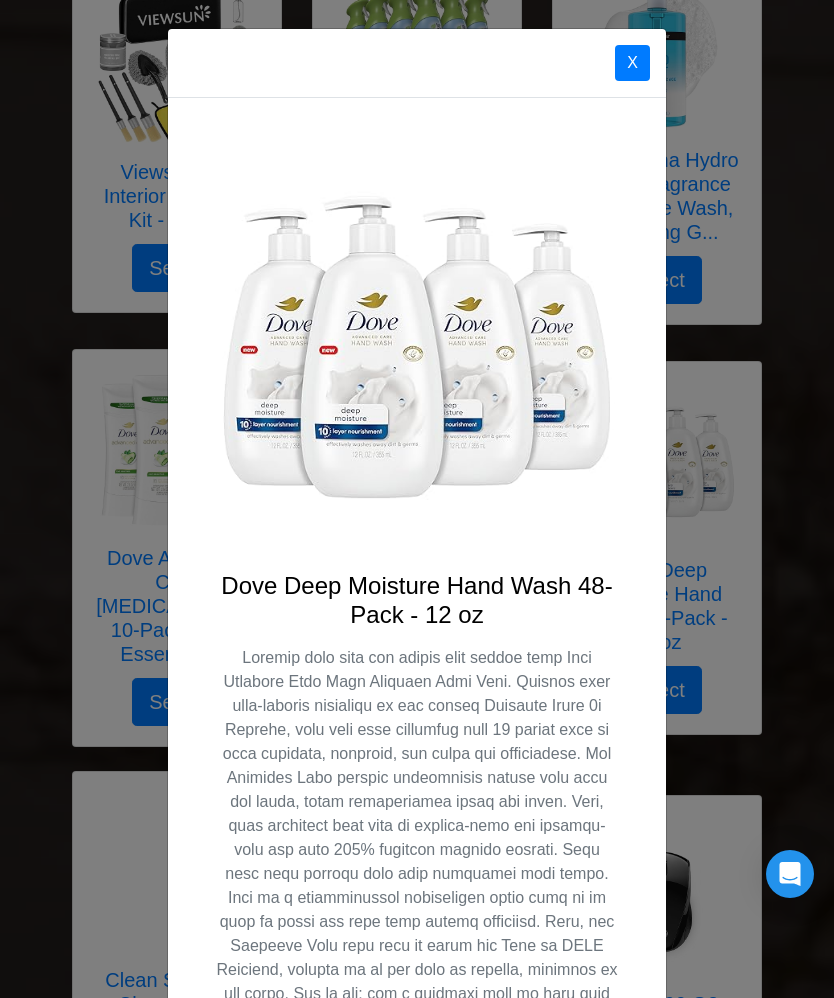 click on "X" at bounding box center [632, 63] 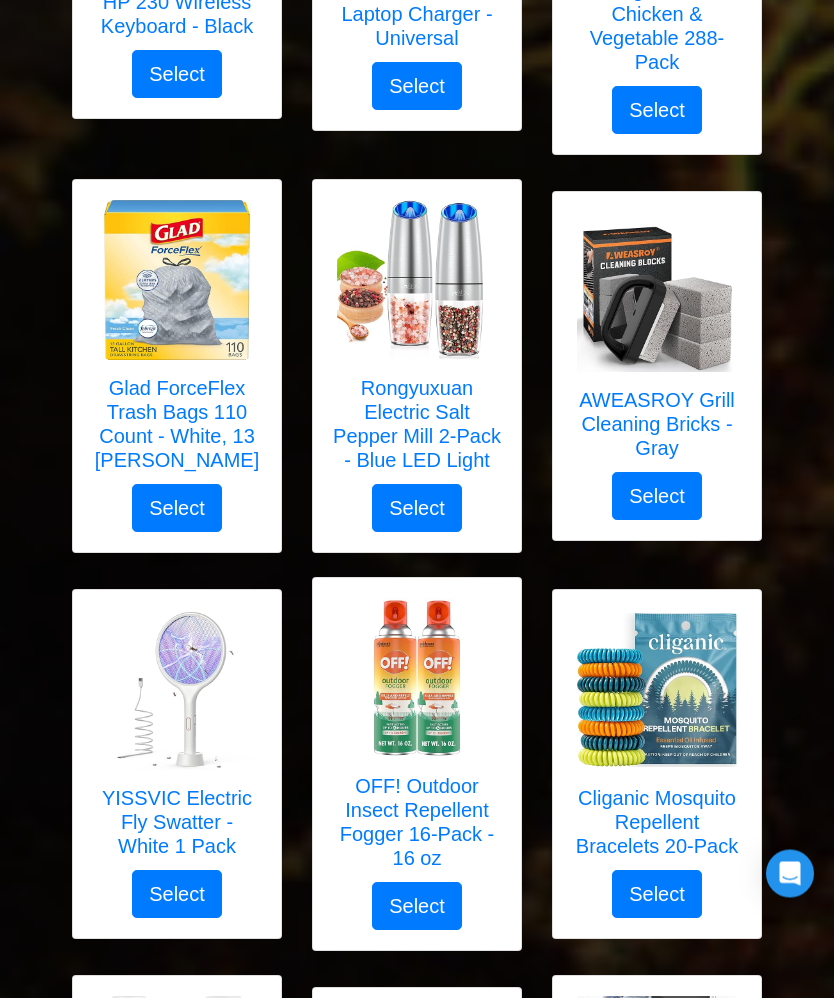 scroll, scrollTop: 4727, scrollLeft: 0, axis: vertical 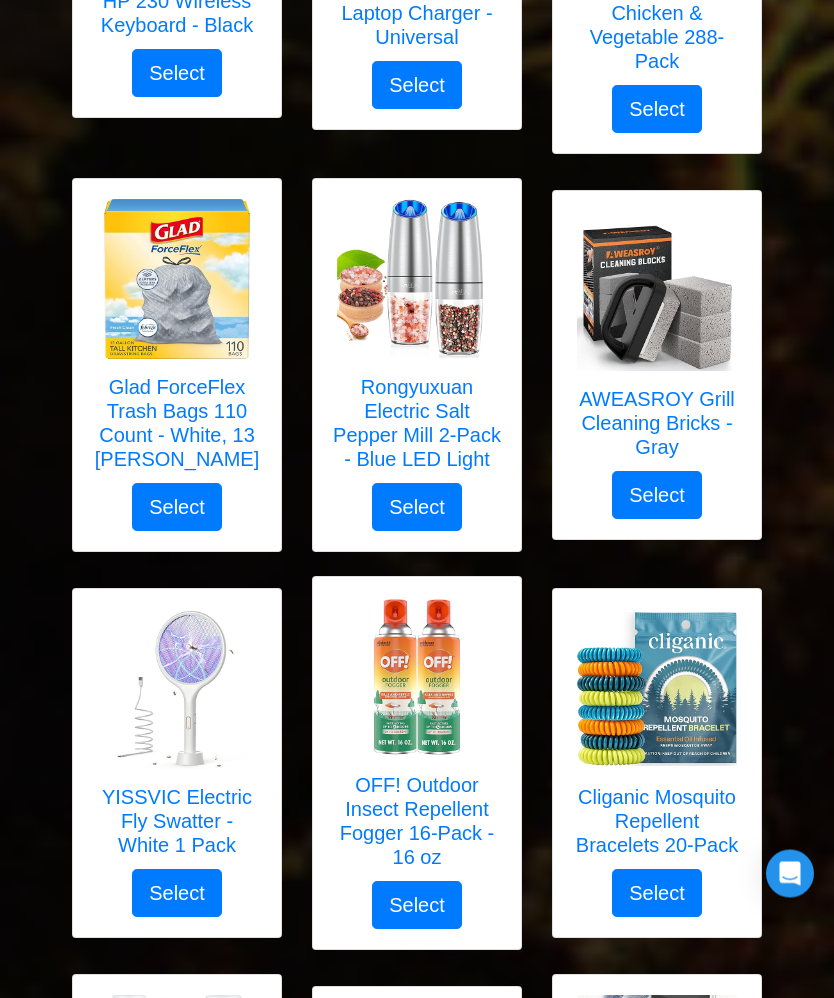 click on "OFF! Outdoor Insect Repellent Fogger 16-Pack - 16 oz" at bounding box center (417, 822) 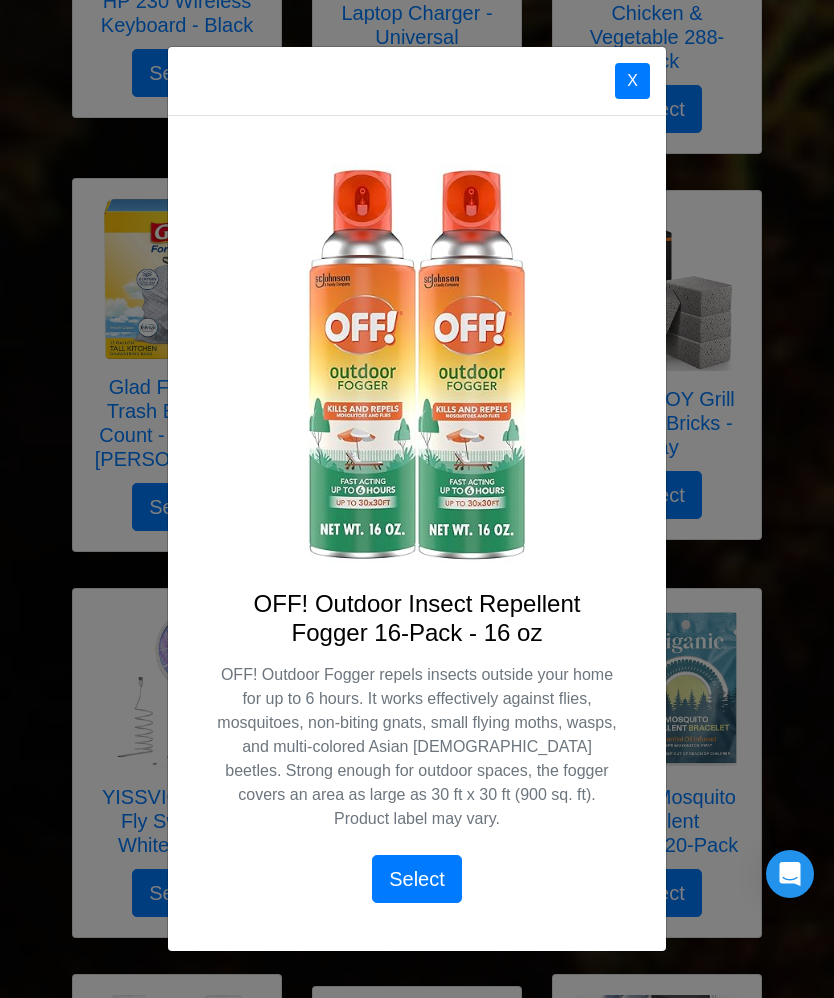 click on "X" at bounding box center [632, 81] 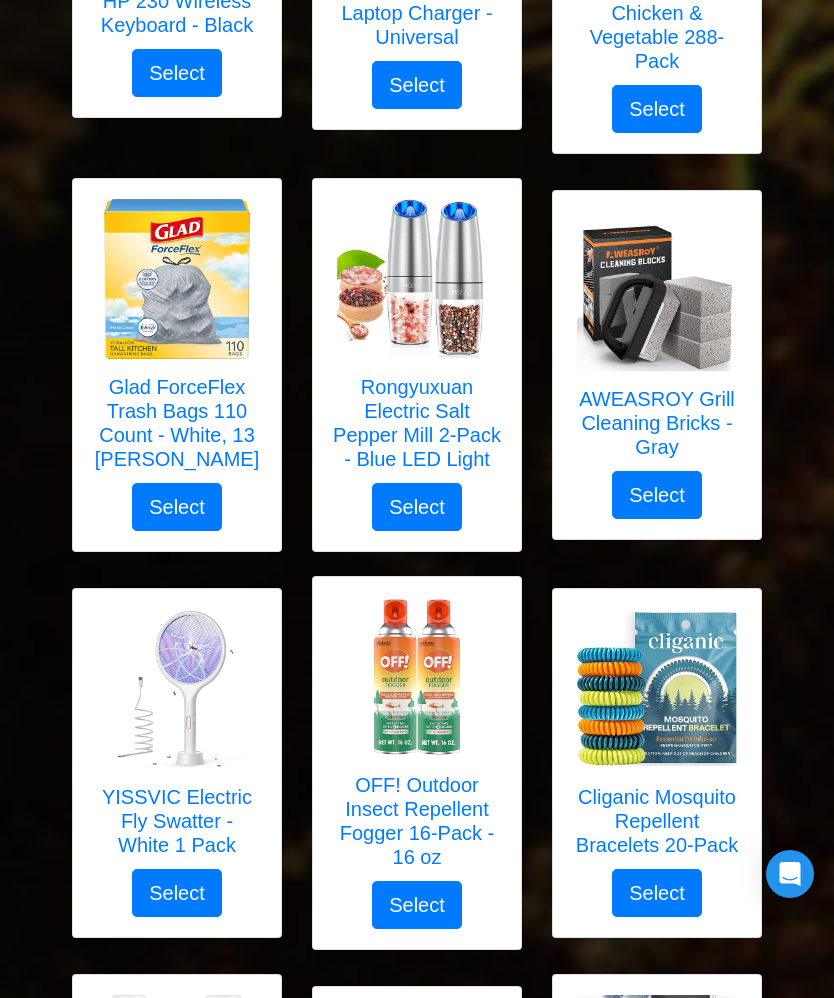 click on "Cliganic Mosquito Repellent Bracelets 20-Pack" at bounding box center [657, 821] 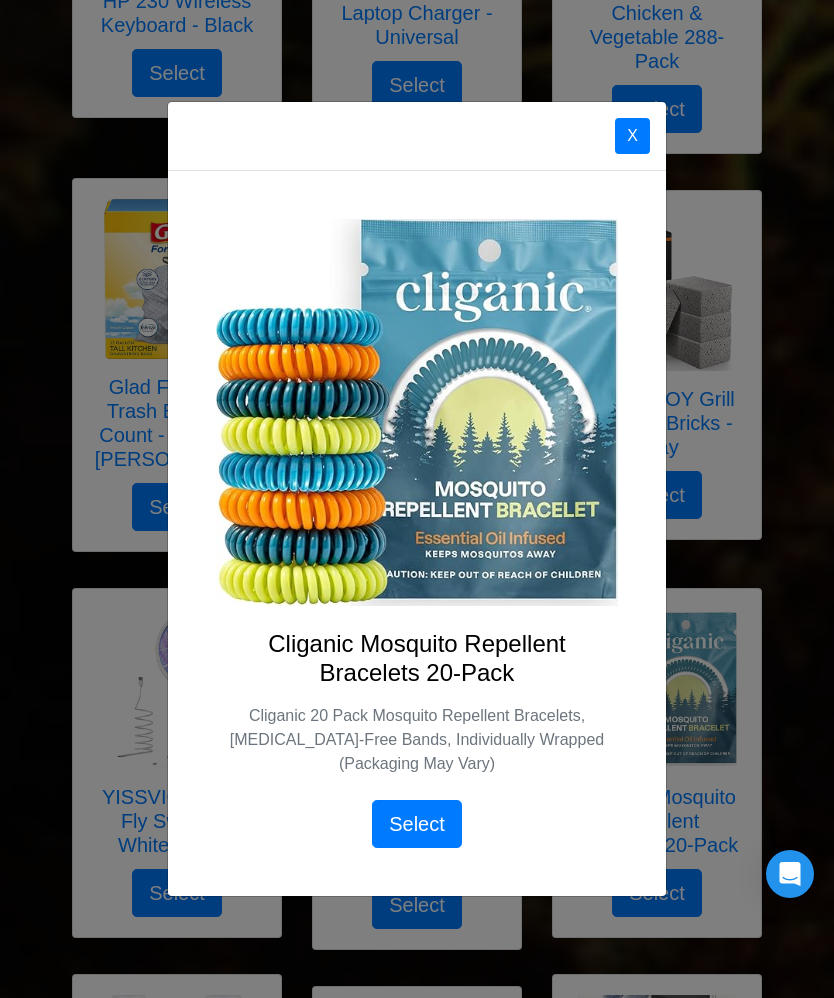 click on "X" at bounding box center (632, 136) 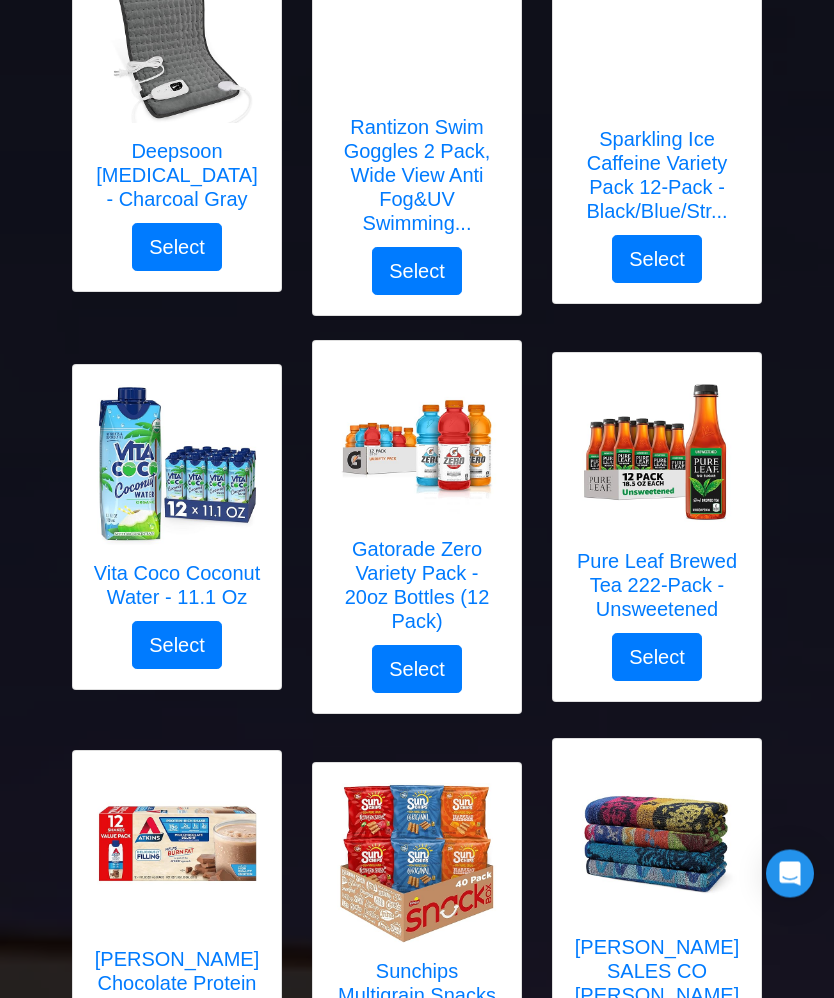 scroll, scrollTop: 1685, scrollLeft: 0, axis: vertical 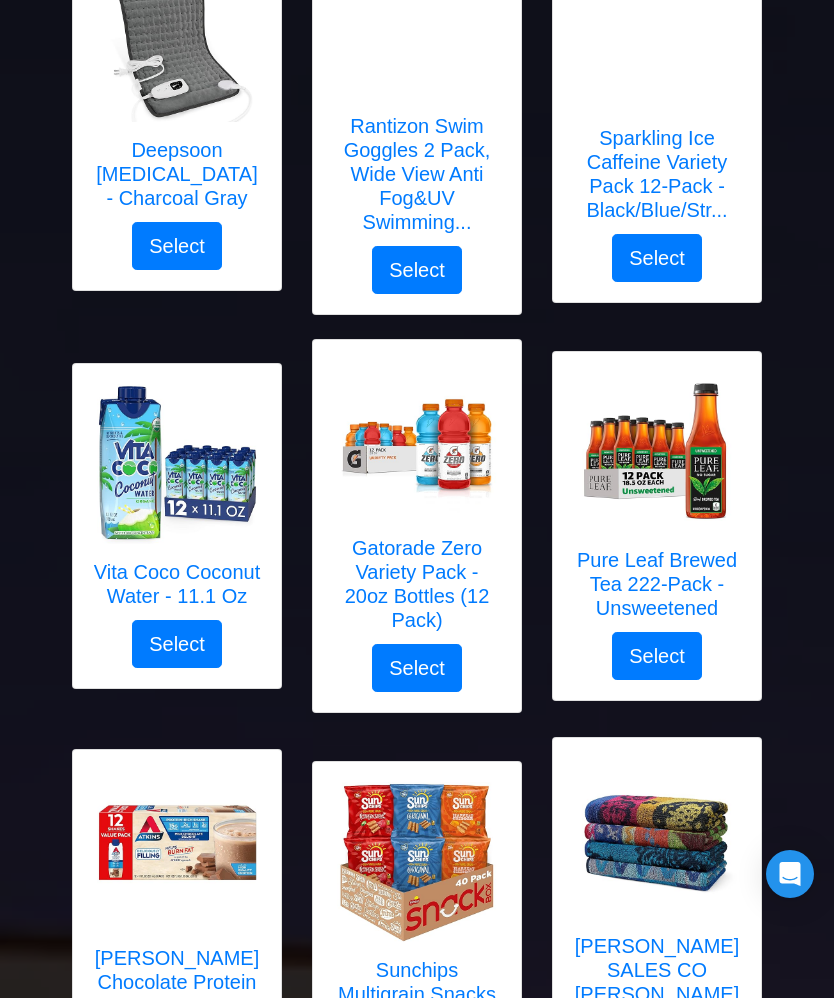 click on "Sparkling Ice Caffeine Variety Pack 12-Pack - Black/Blue/Str..." at bounding box center (657, 174) 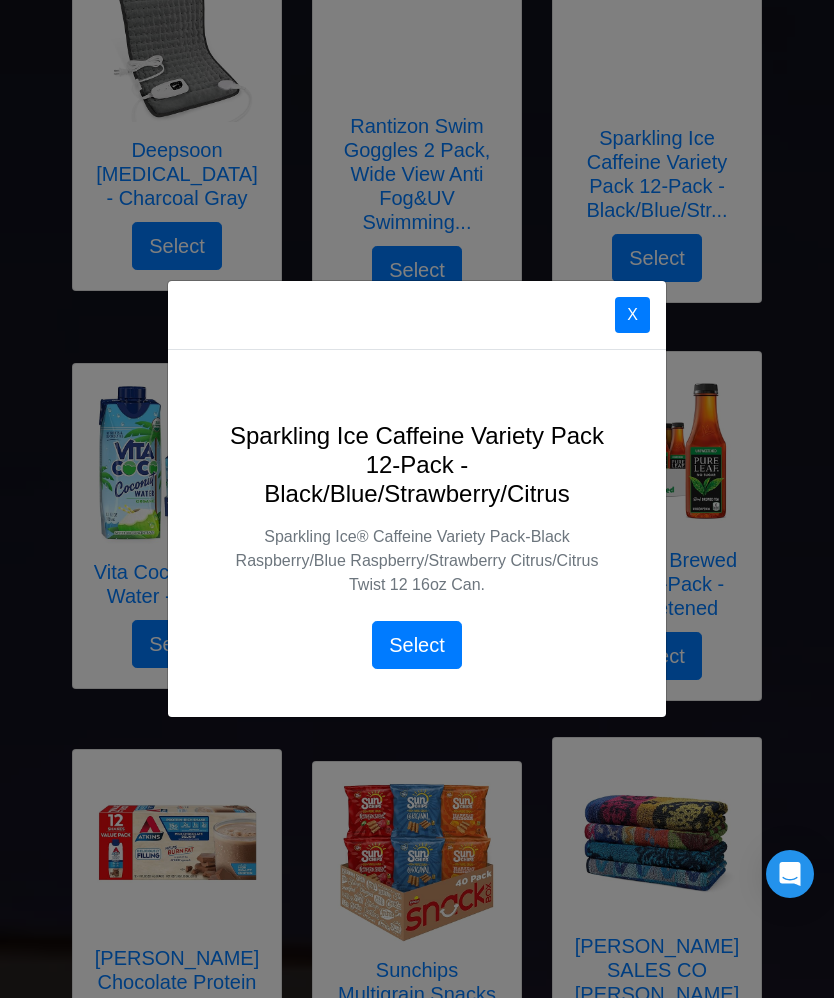 click on "X" at bounding box center (632, 315) 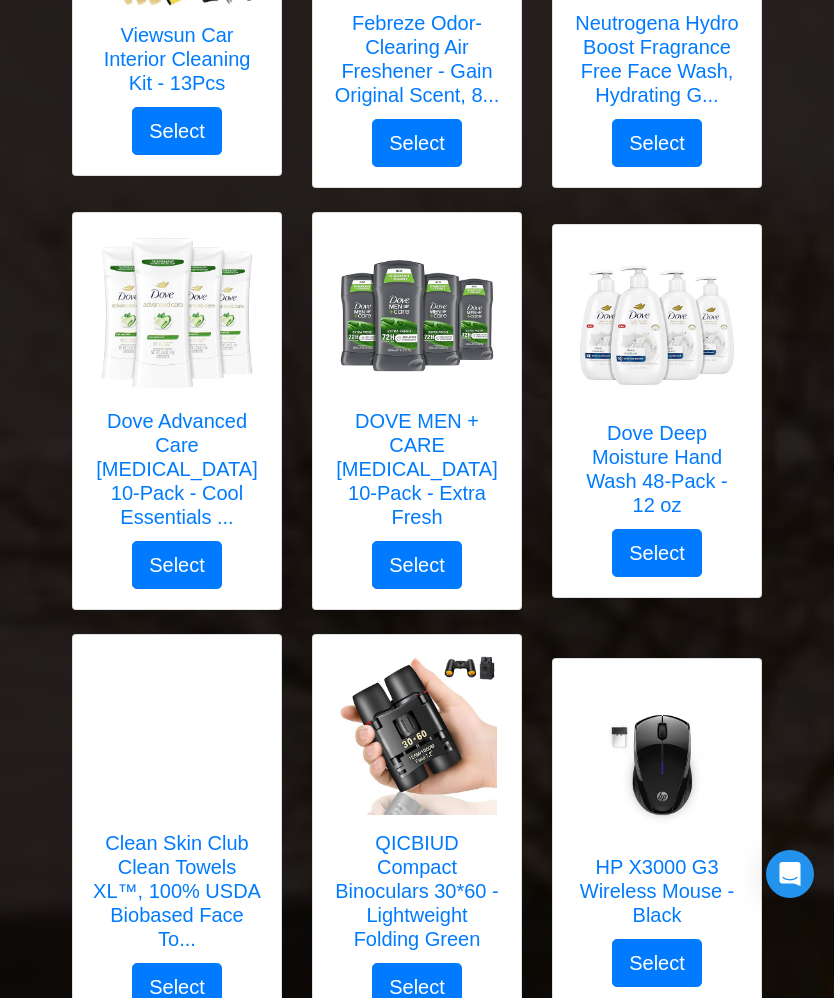 scroll, scrollTop: 3427, scrollLeft: 0, axis: vertical 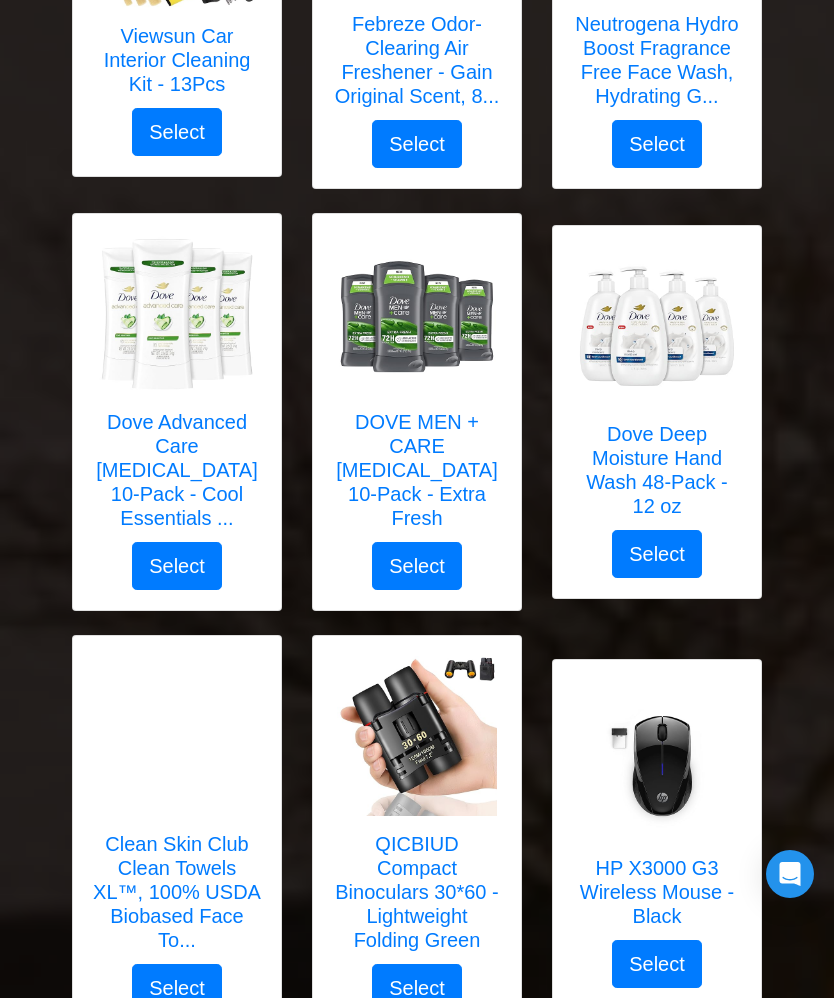 click on "Dove Deep Moisture Hand Wash 48-Pack - 12 oz" at bounding box center [657, 470] 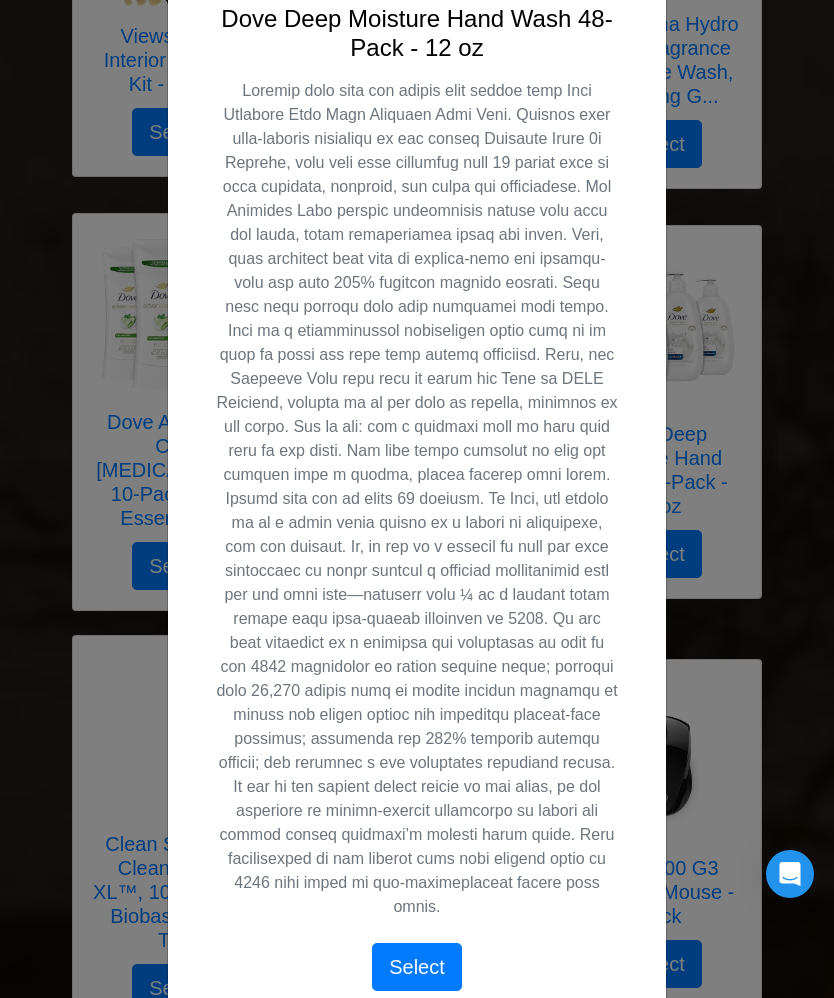 scroll, scrollTop: 566, scrollLeft: 0, axis: vertical 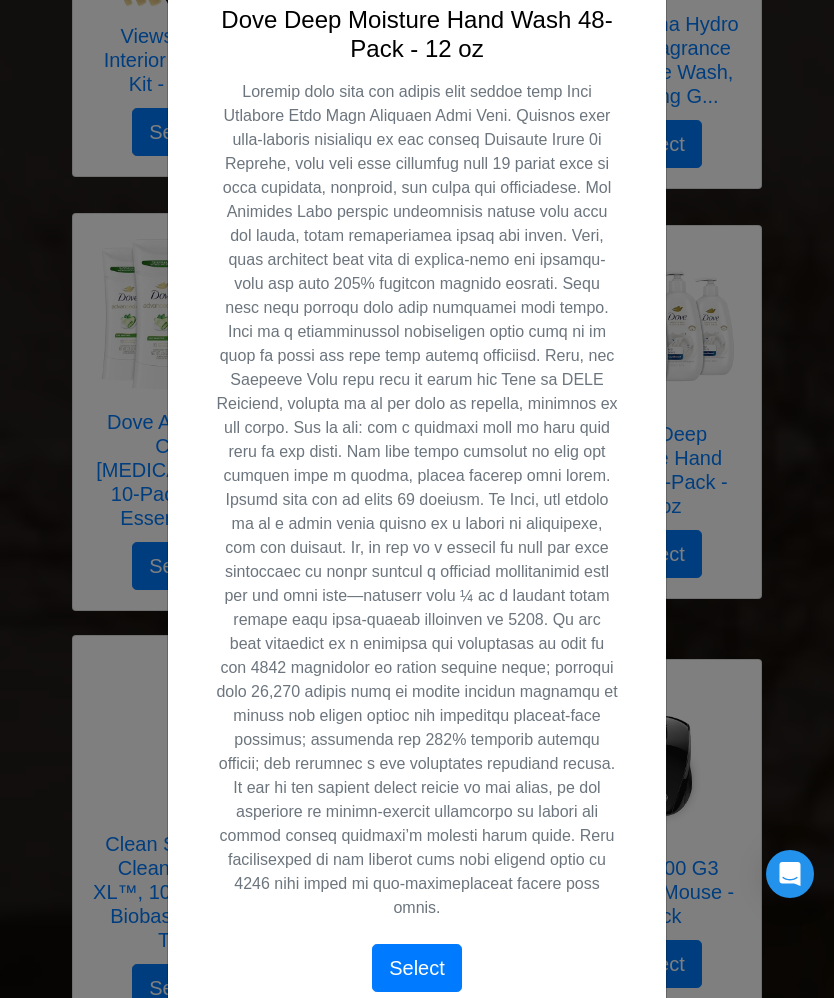 click on "Select" at bounding box center (417, 968) 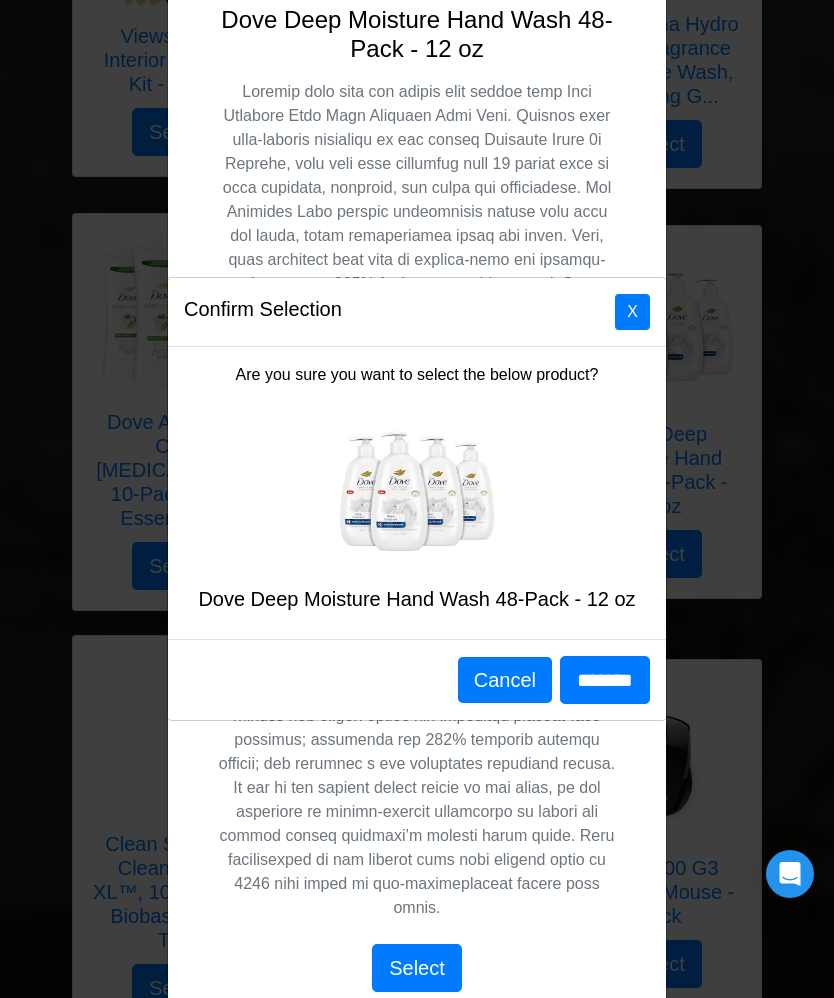 click on "*******" at bounding box center (605, 680) 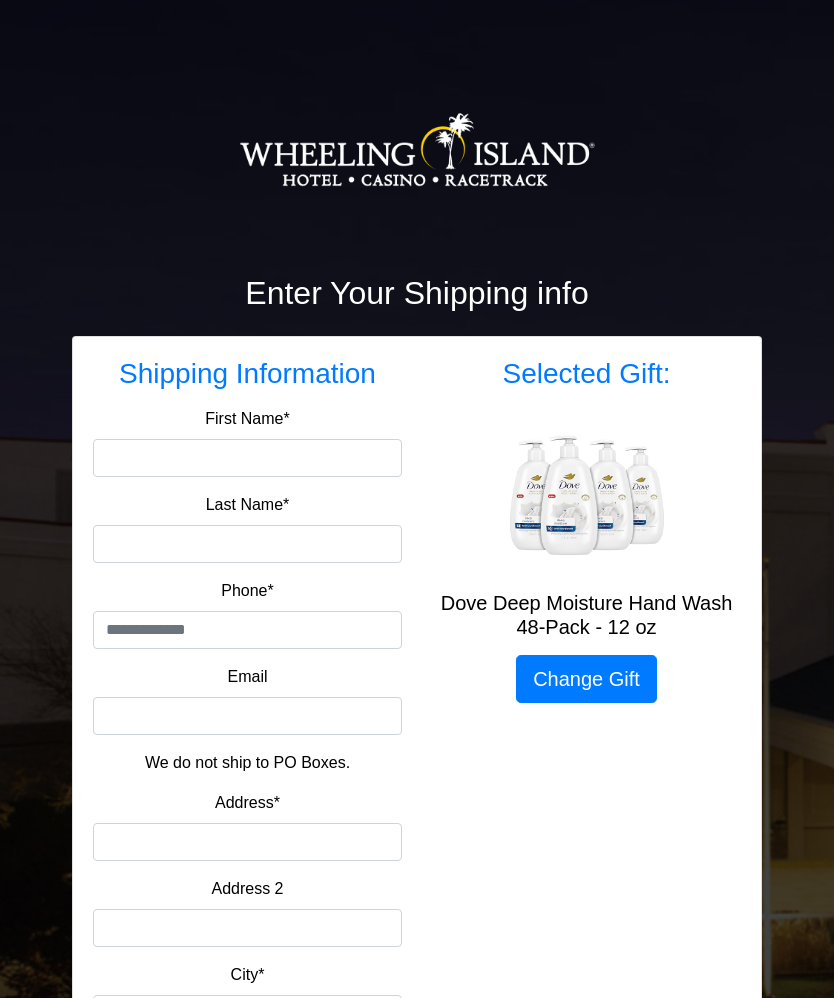 scroll, scrollTop: 0, scrollLeft: 0, axis: both 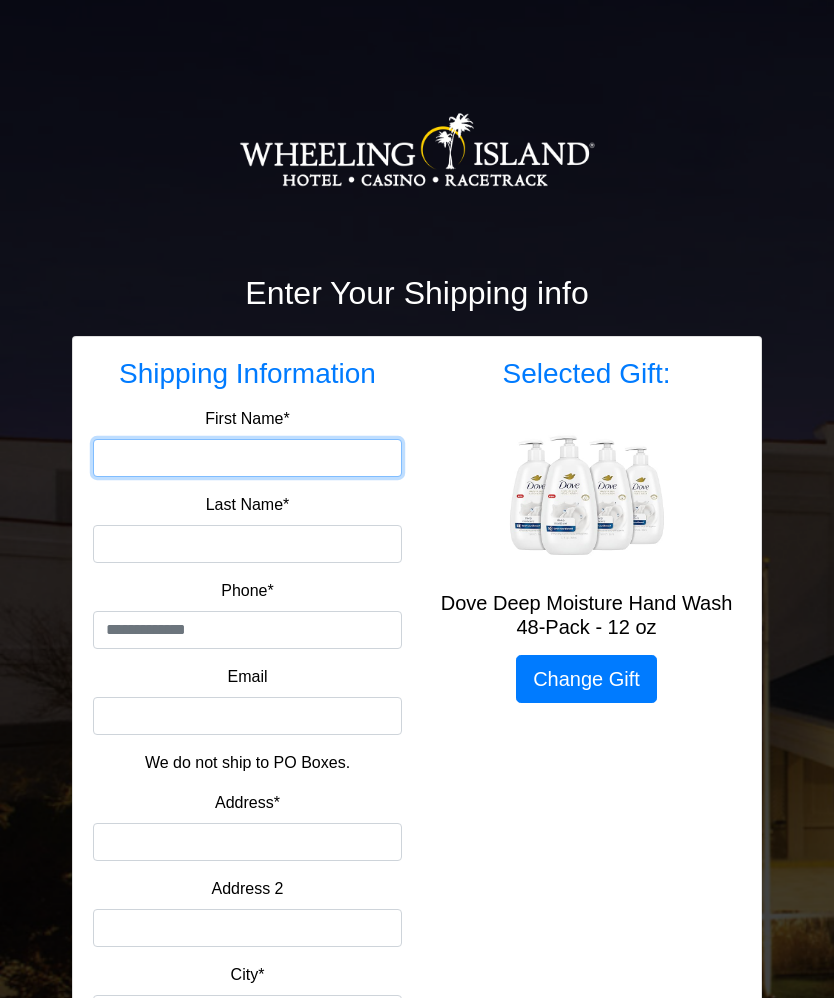 click on "First Name*" at bounding box center [247, 458] 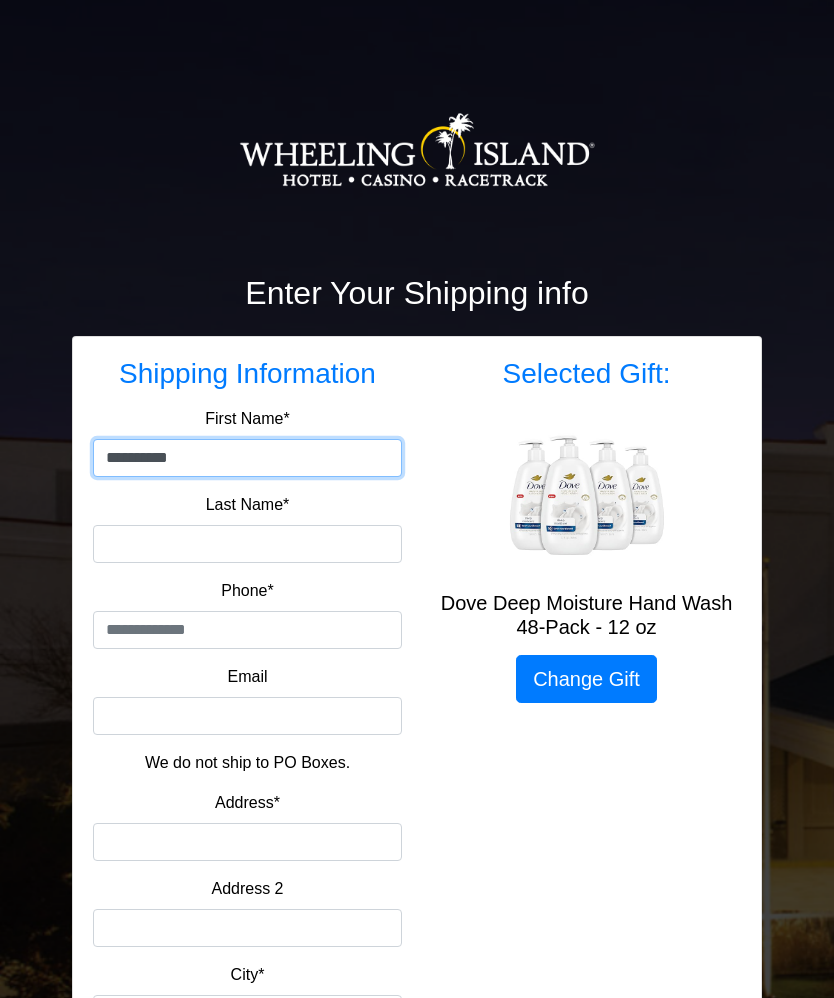 type on "*********" 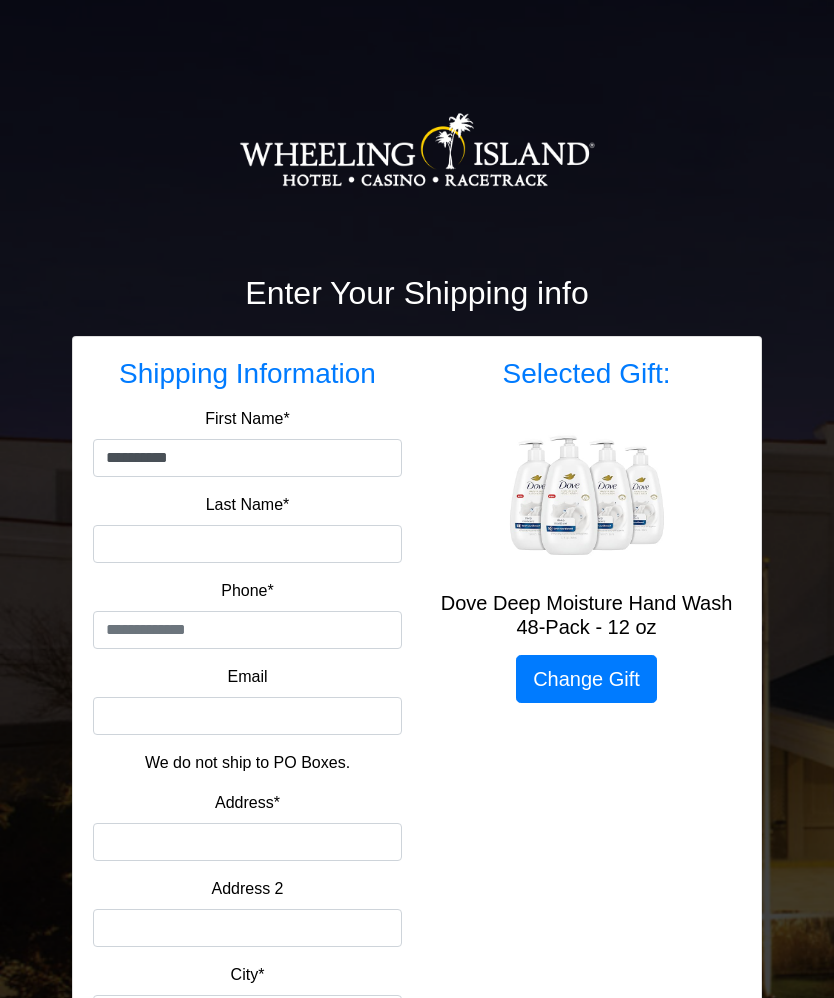 click on "Last Name*" at bounding box center (247, 544) 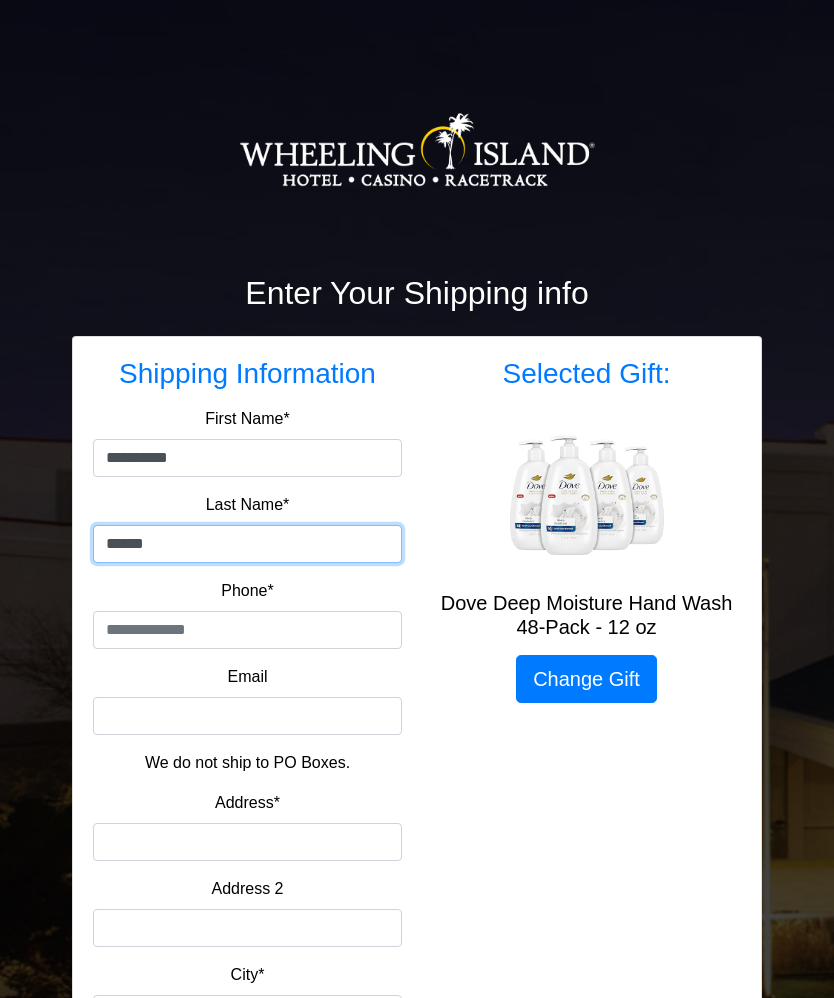type on "******" 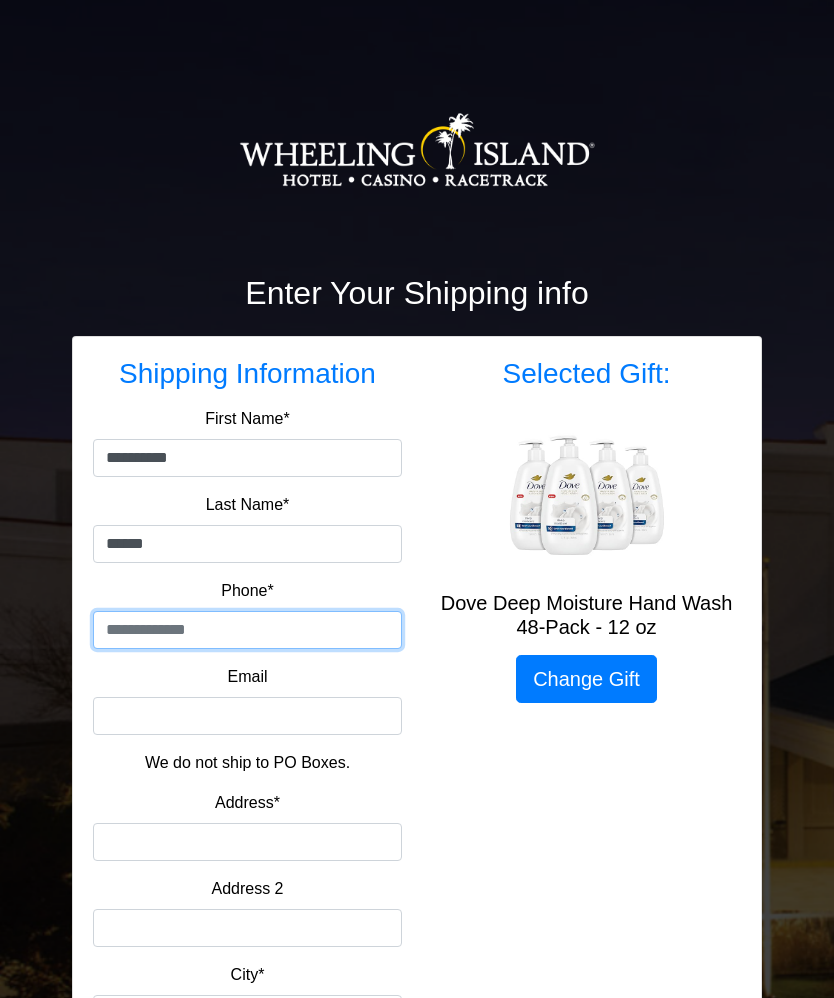 click at bounding box center (247, 630) 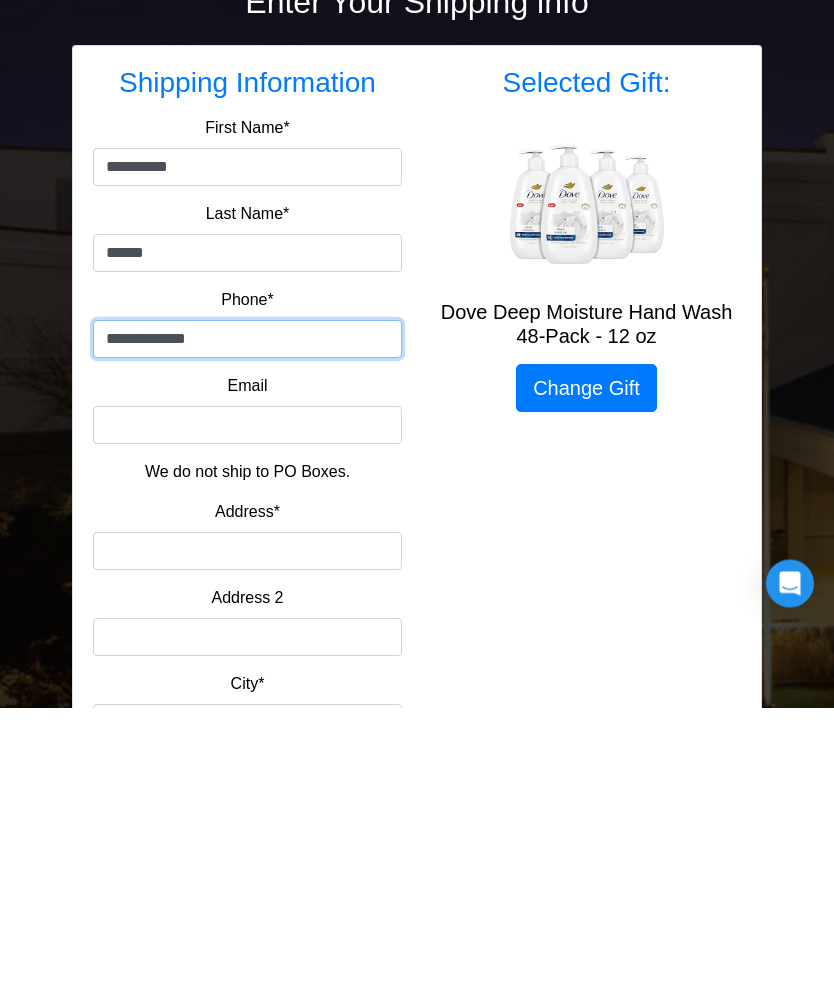 type on "**********" 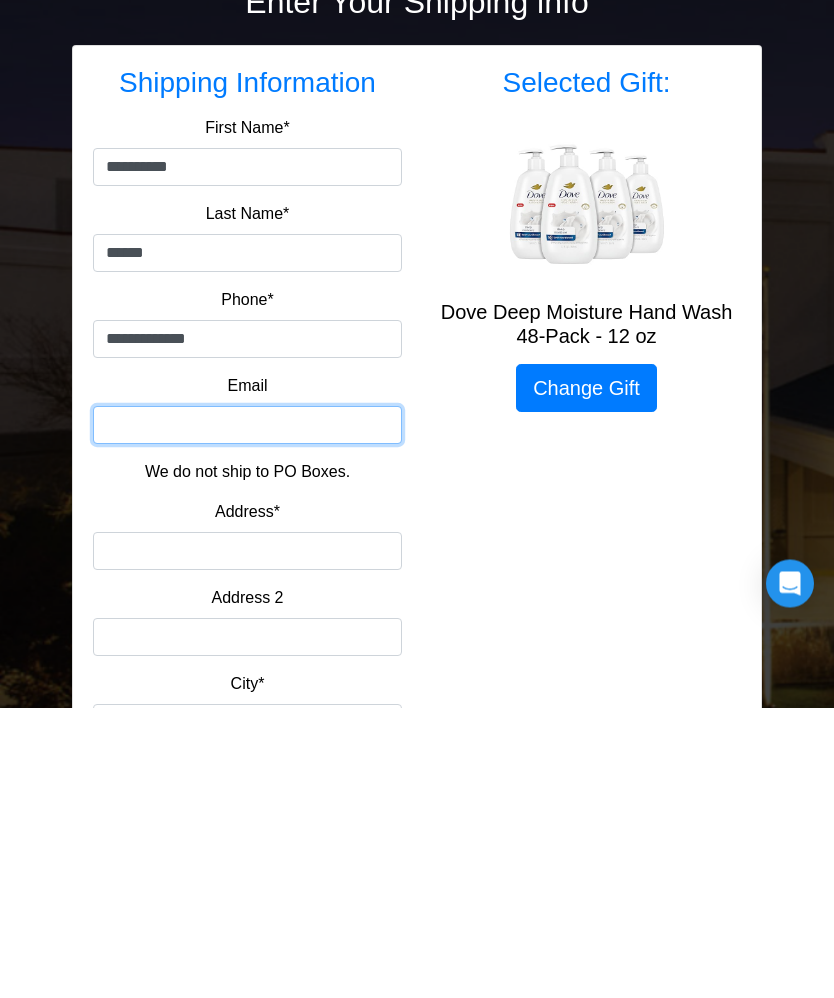 click on "Email" at bounding box center (247, 716) 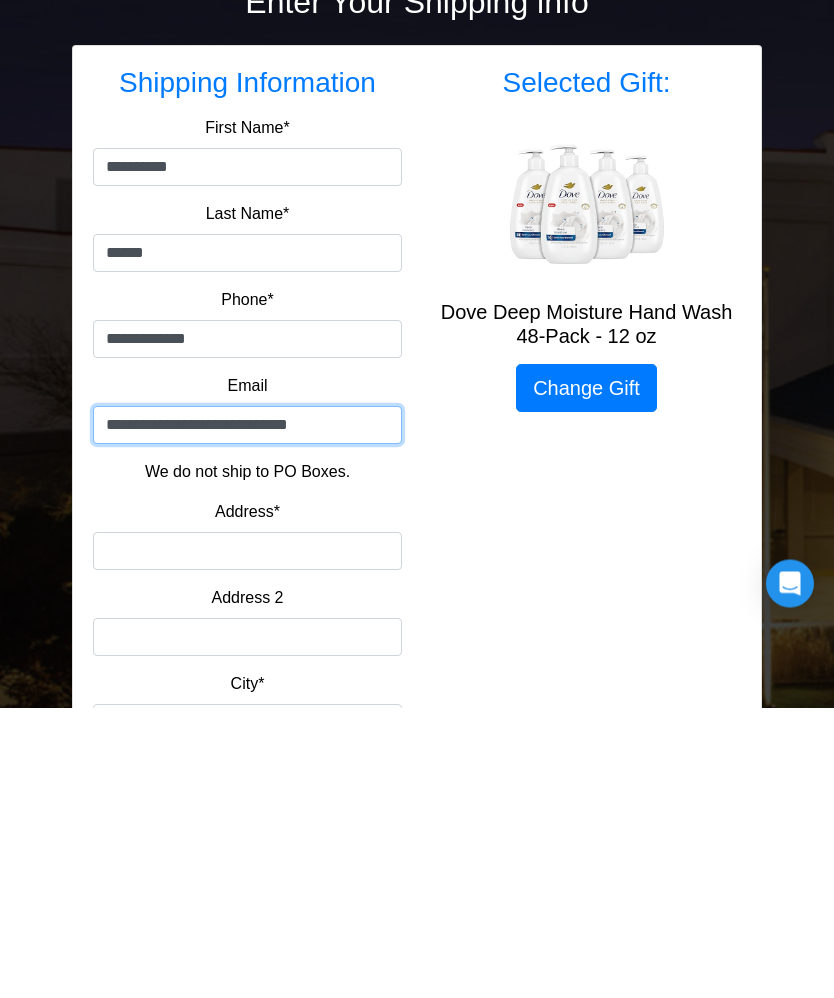 type on "**********" 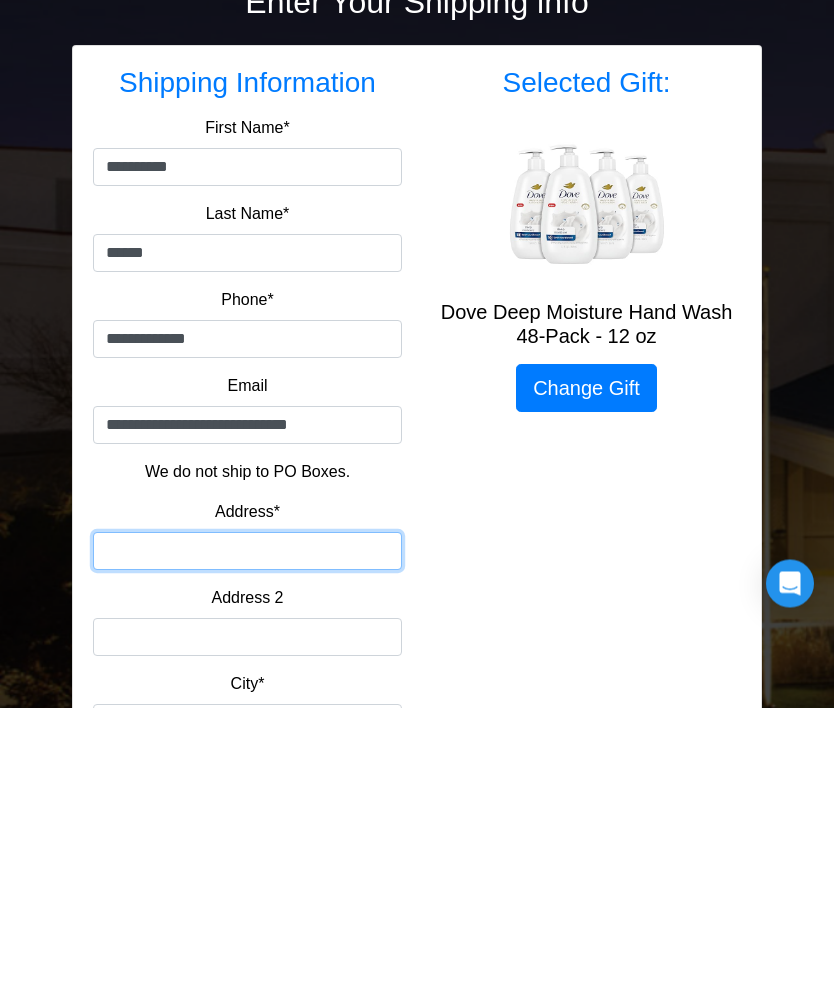 click on "Address*" at bounding box center [247, 842] 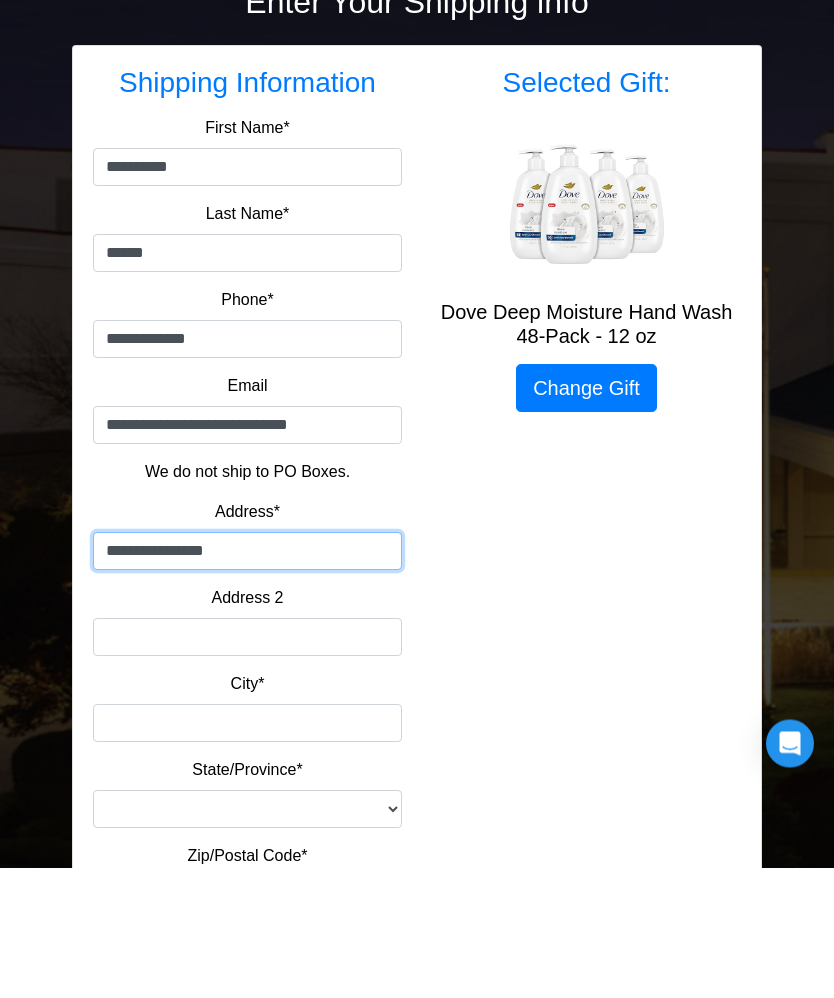 scroll, scrollTop: 164, scrollLeft: 0, axis: vertical 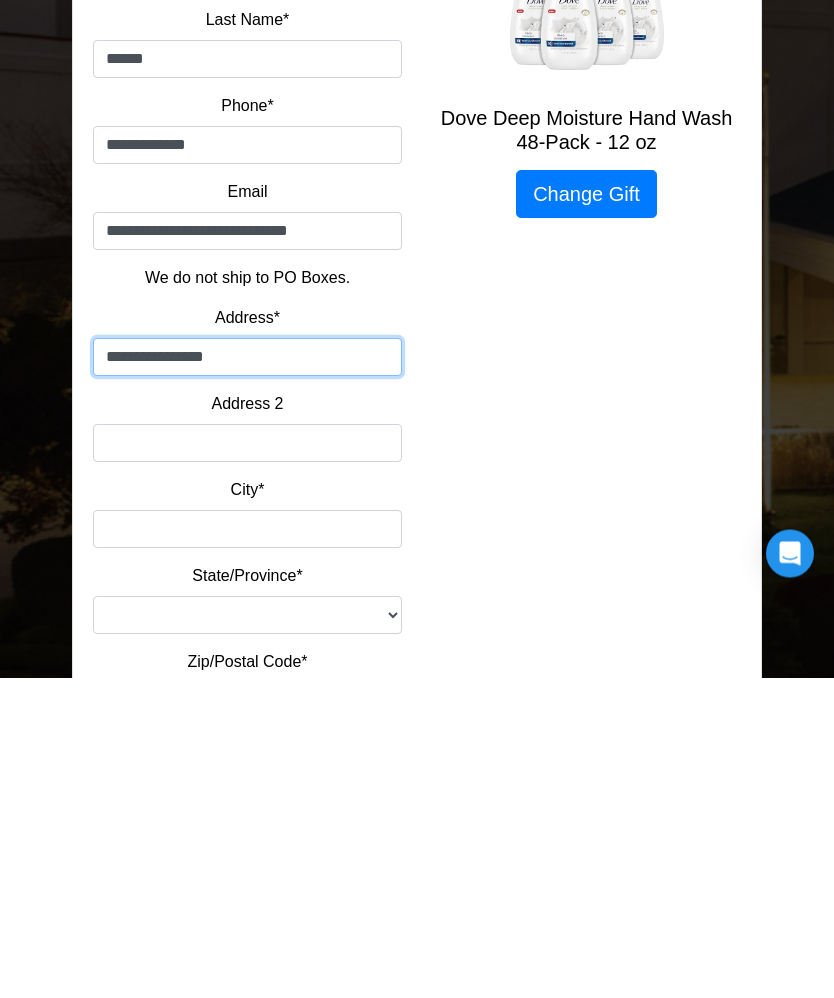 type on "**********" 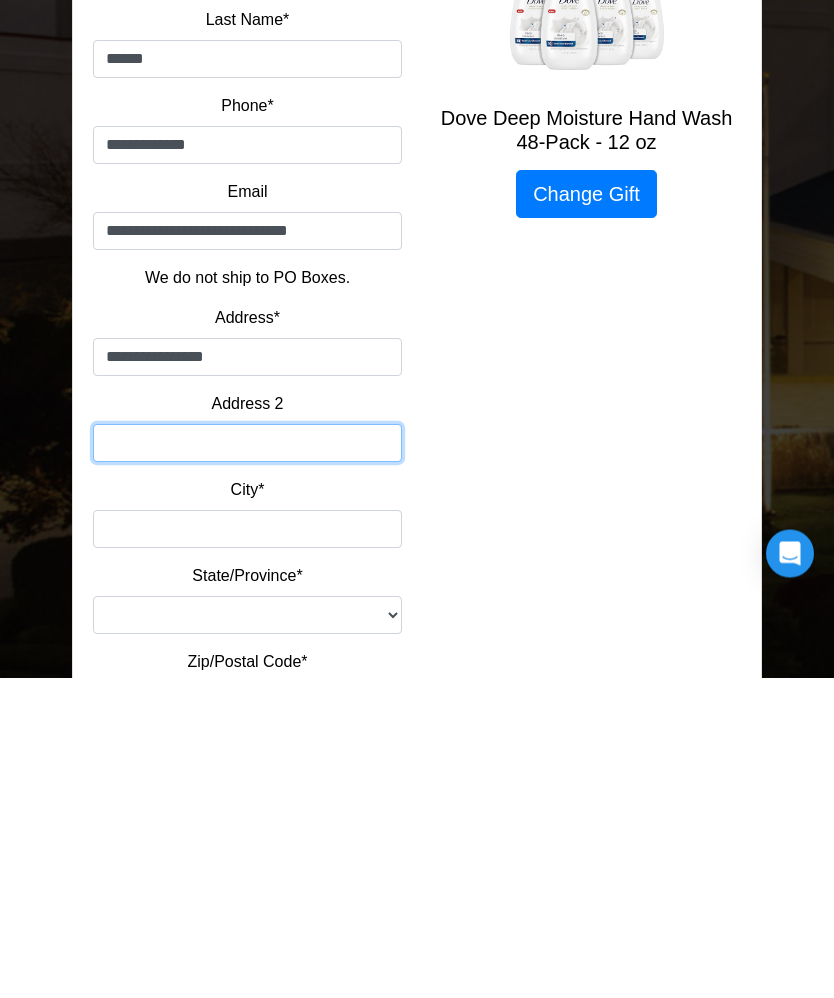 click on "Address 2" at bounding box center [247, 764] 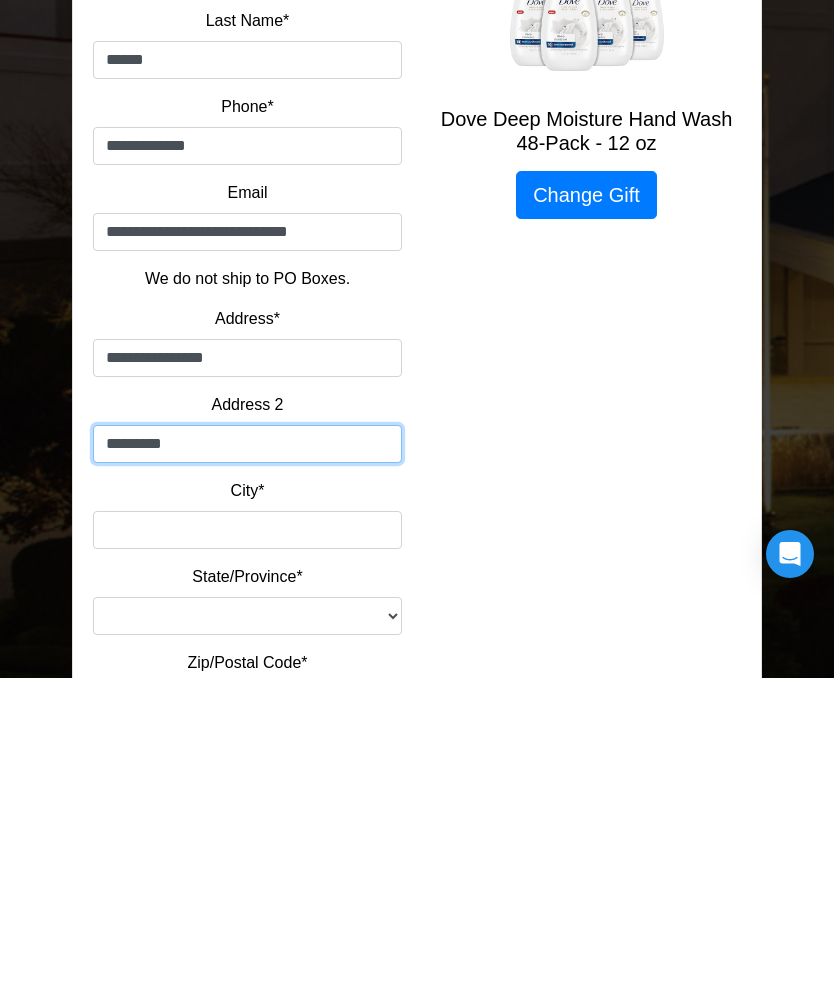 type on "*********" 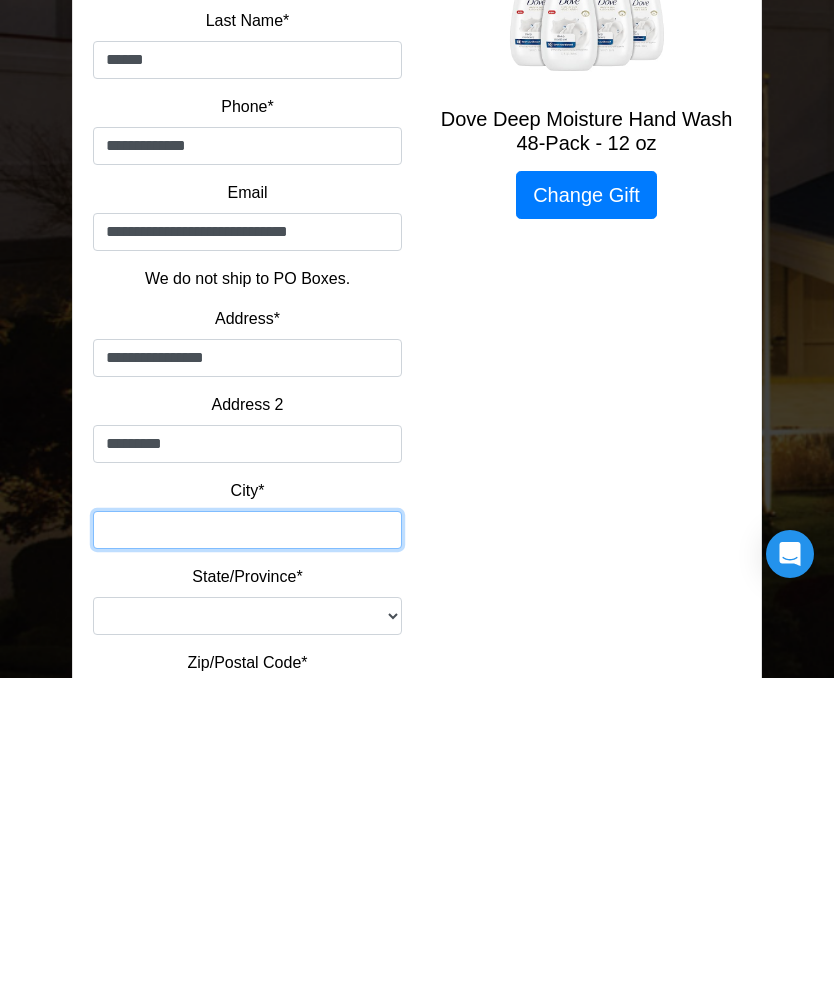 click on "City*" at bounding box center [247, 850] 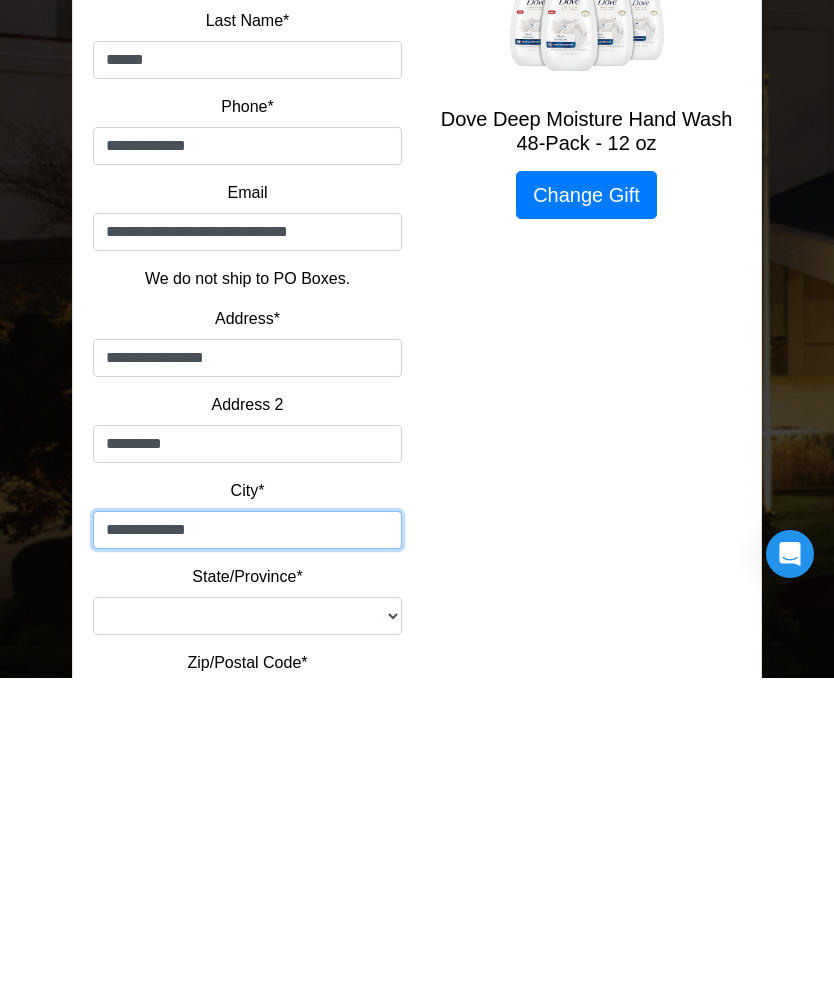 type on "**********" 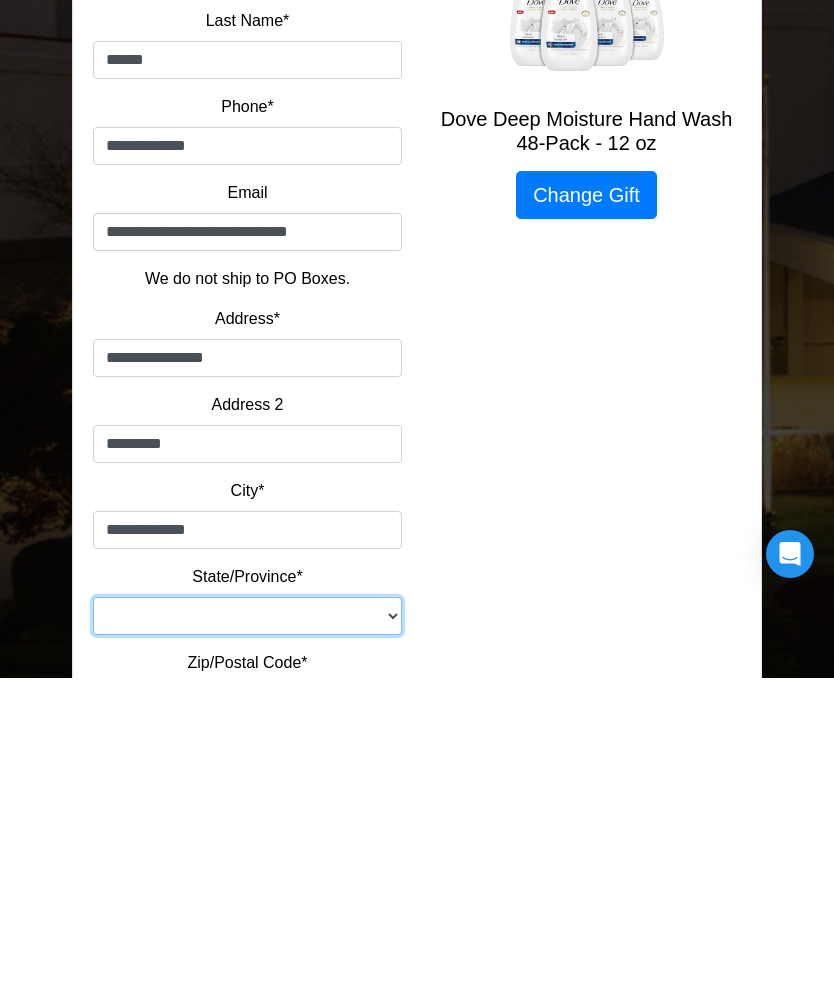 click on "**********" at bounding box center [247, 936] 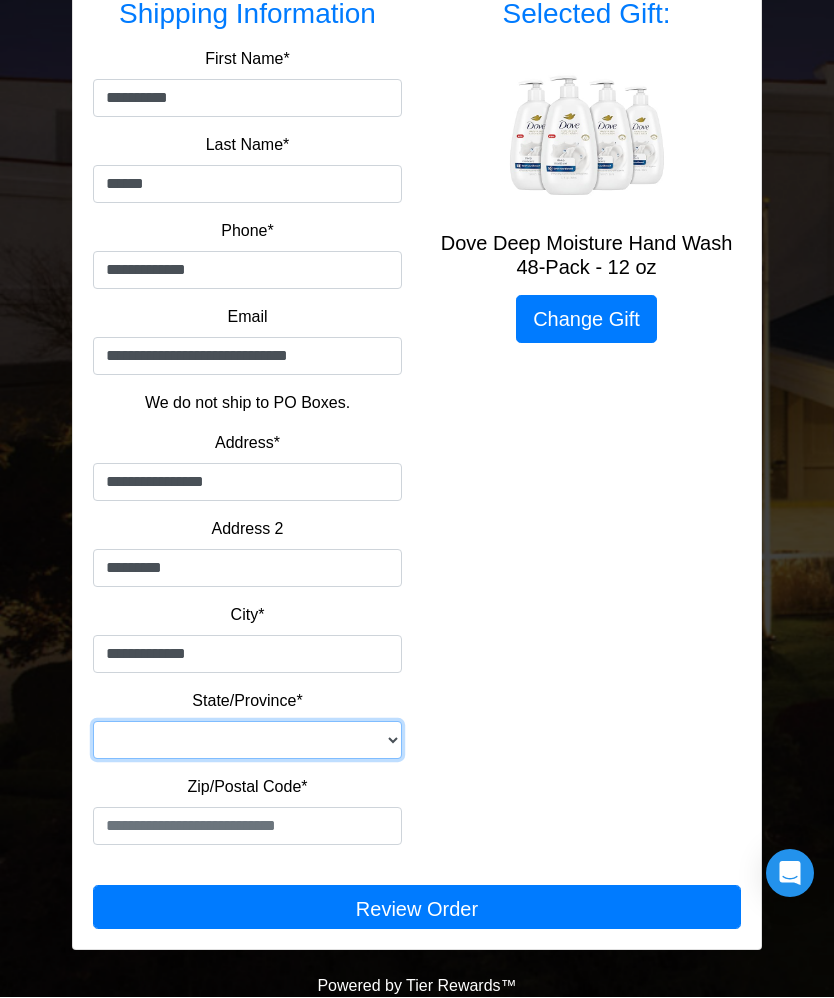 select on "**" 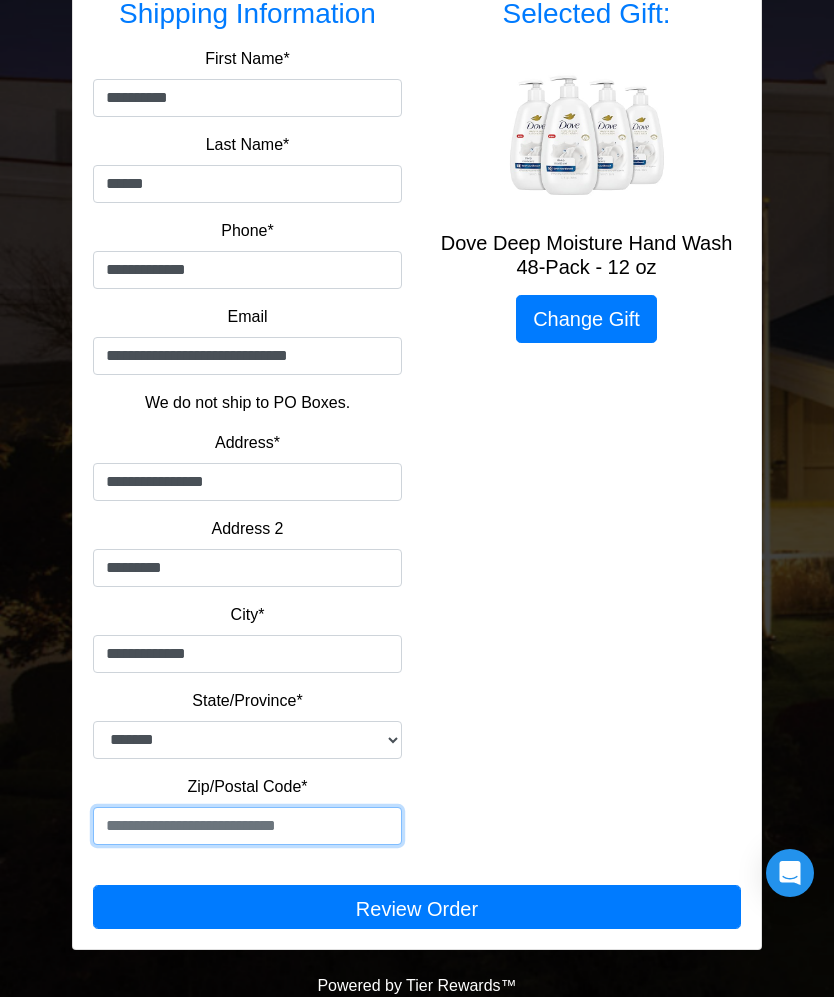 click at bounding box center [247, 827] 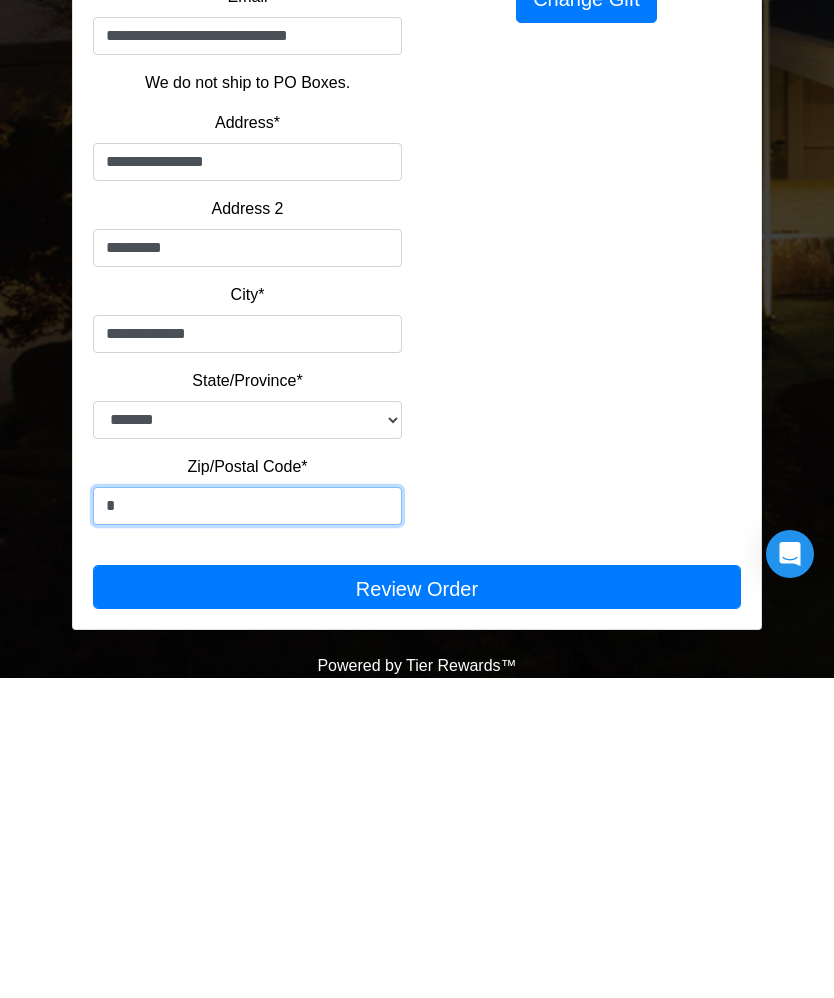 scroll, scrollTop: 359, scrollLeft: 0, axis: vertical 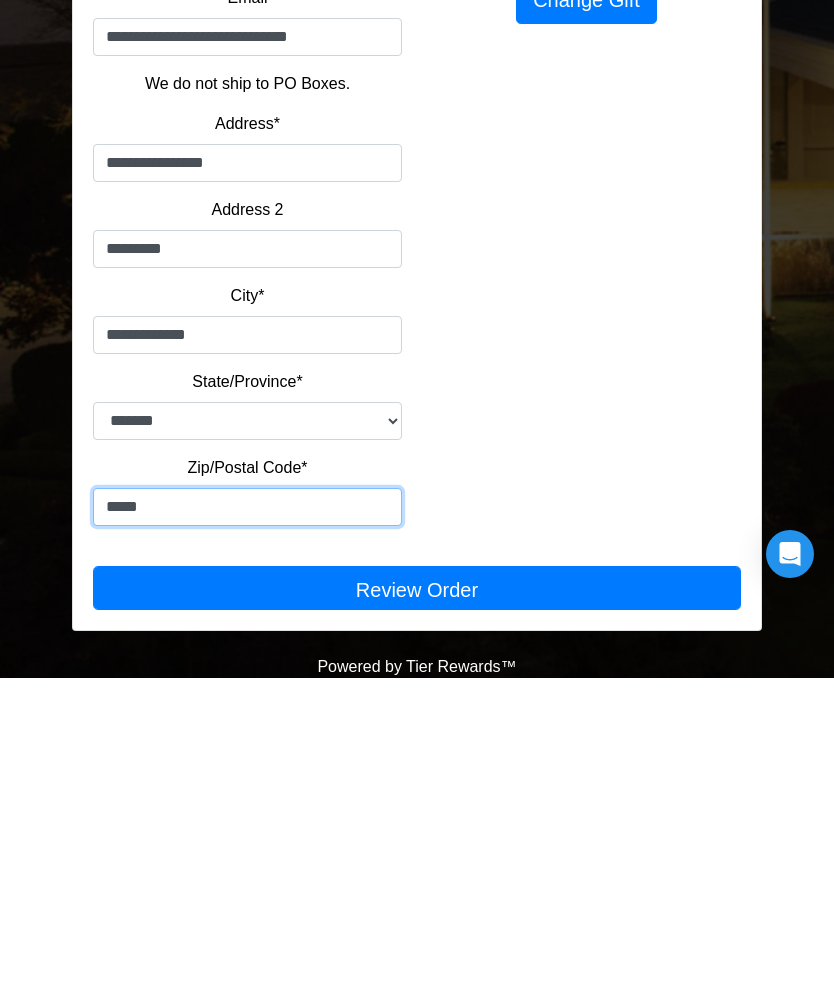 type on "*****" 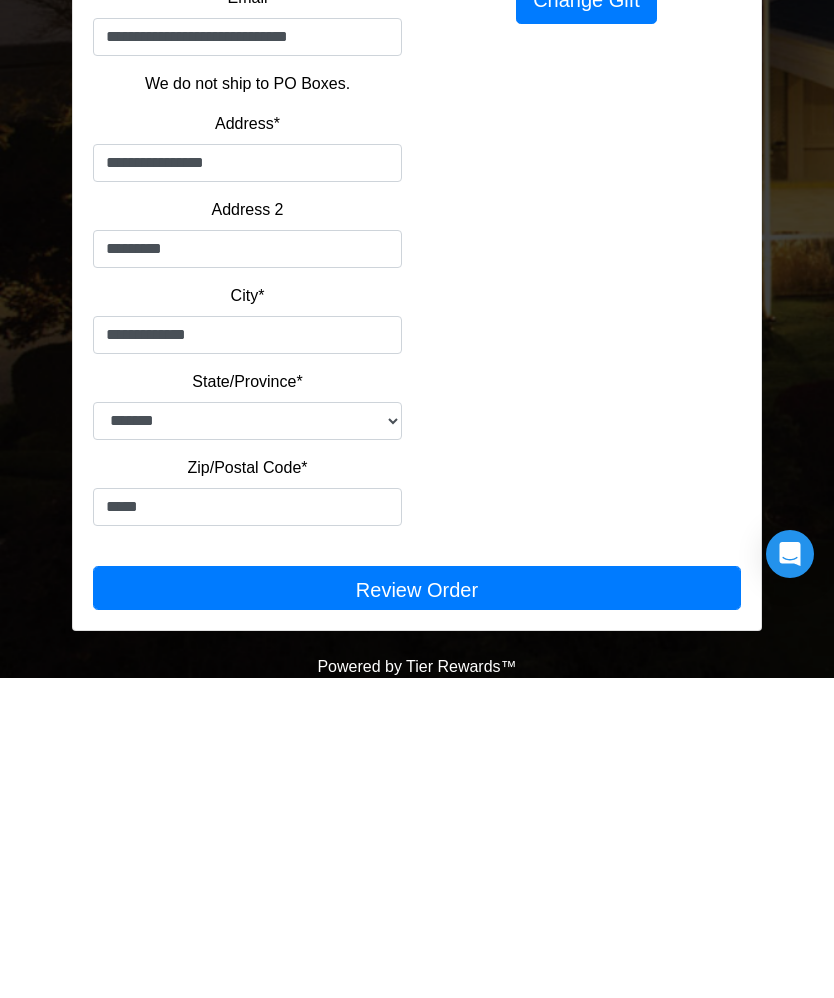 click on "Review Order" at bounding box center [417, 908] 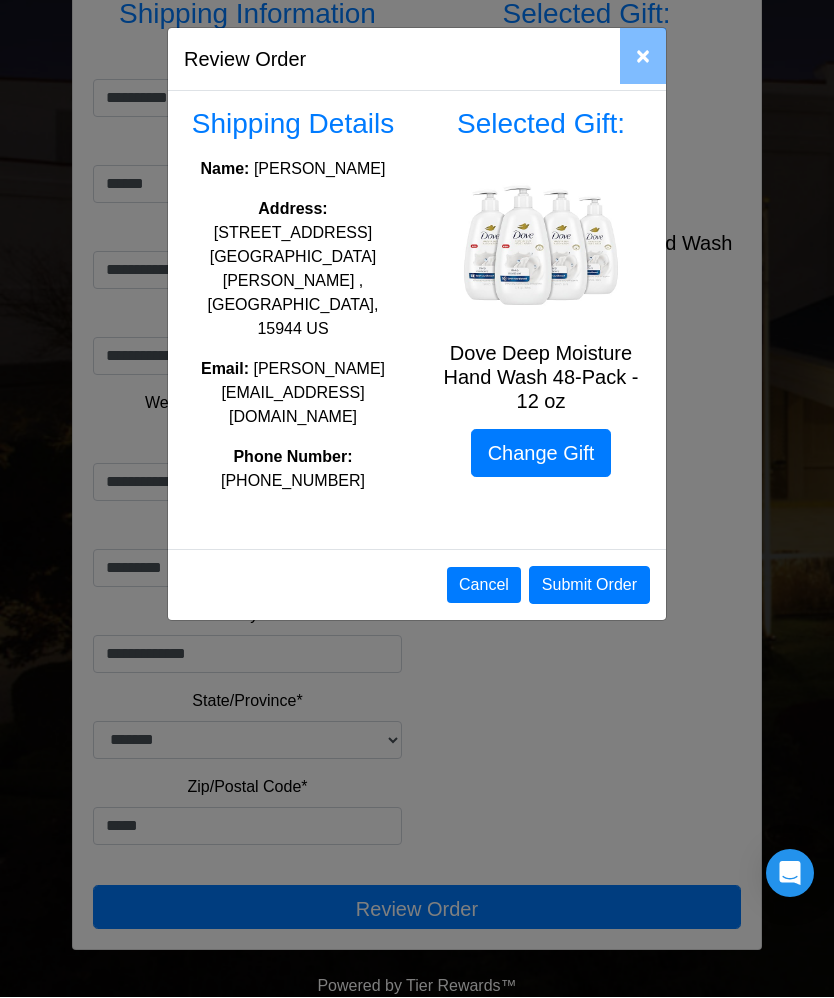 click on "Submit Order" at bounding box center [589, 586] 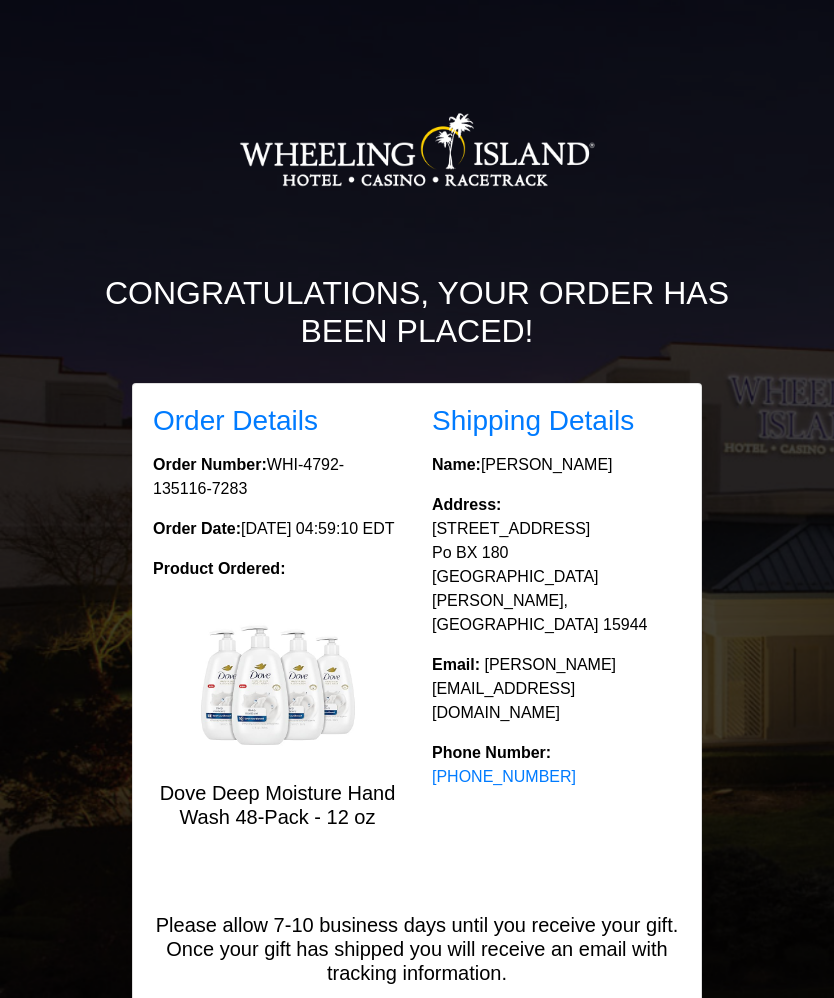 scroll, scrollTop: 0, scrollLeft: 0, axis: both 